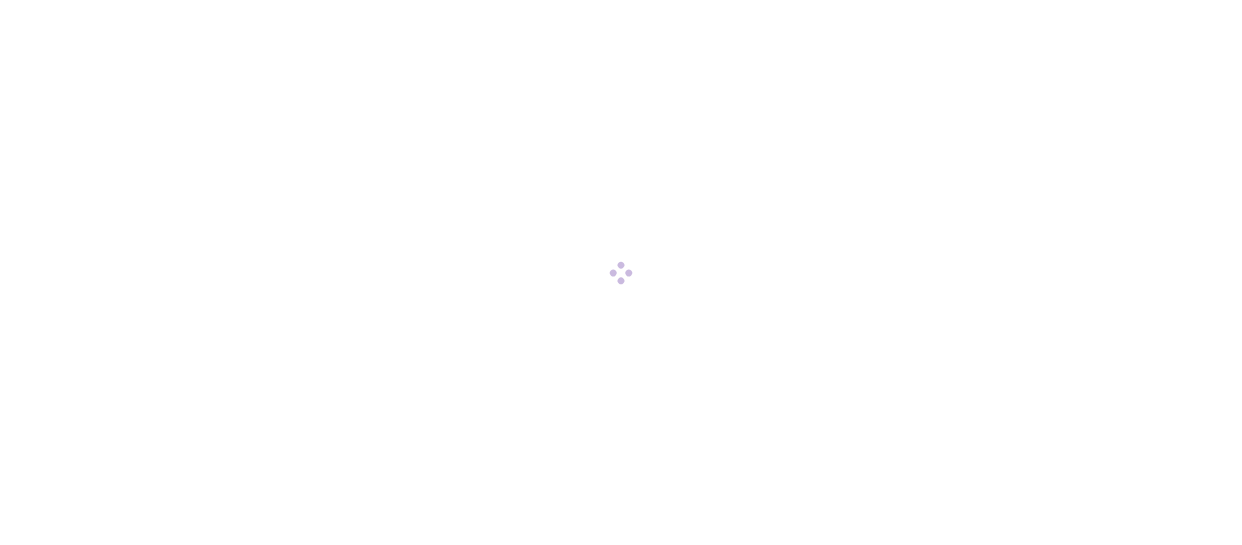 scroll, scrollTop: 0, scrollLeft: 0, axis: both 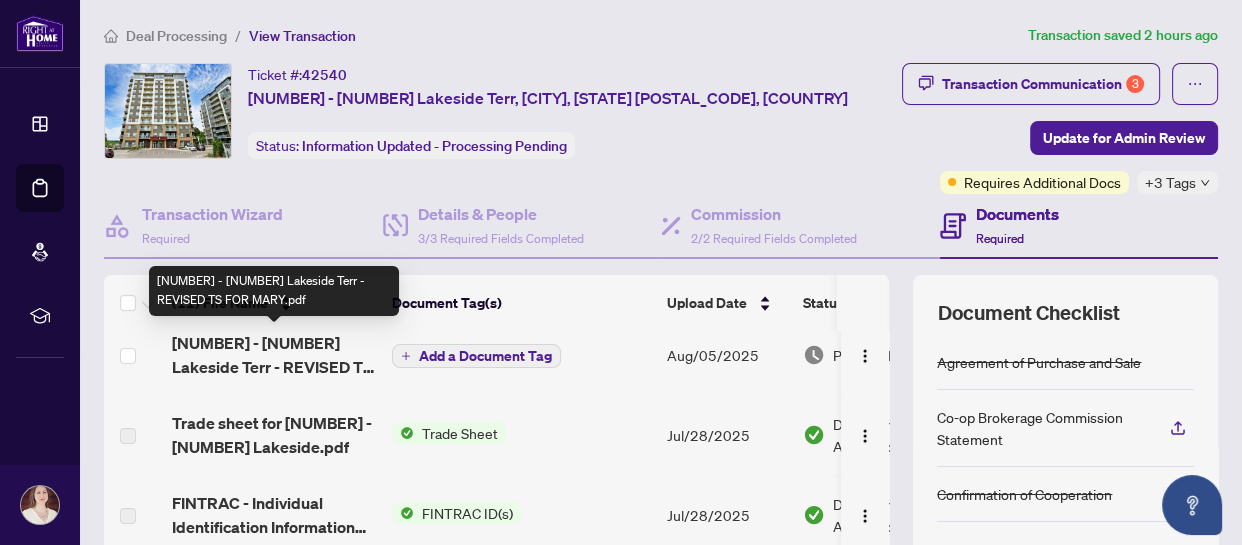 click on "[NUMBER] - [NUMBER] Lakeside Terr - REVISED TS FOR MARY.pdf" at bounding box center [274, 355] 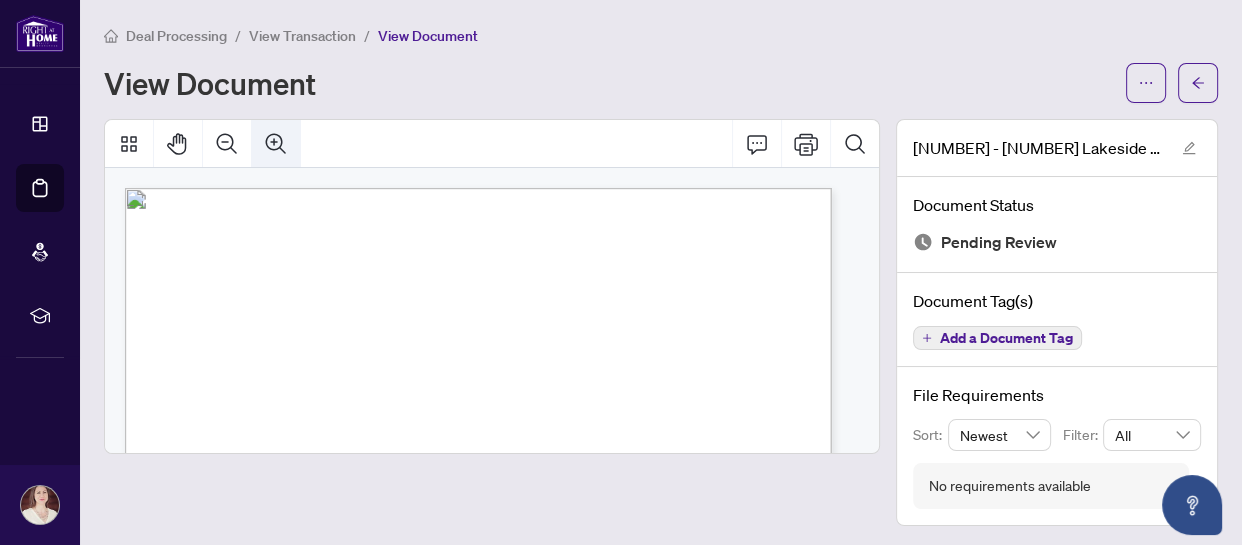 click 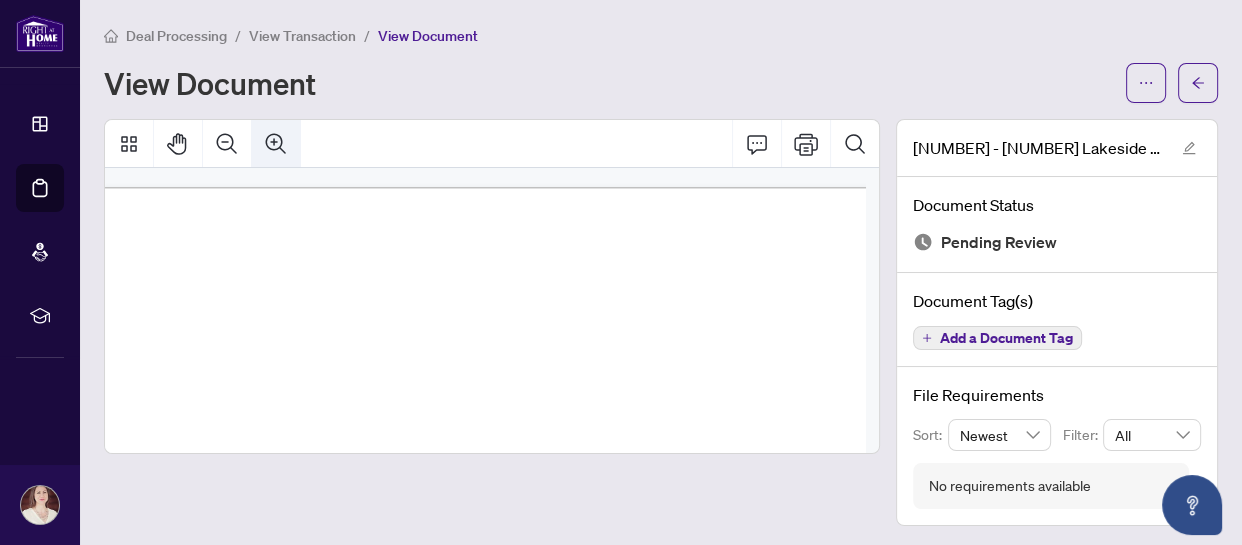 click 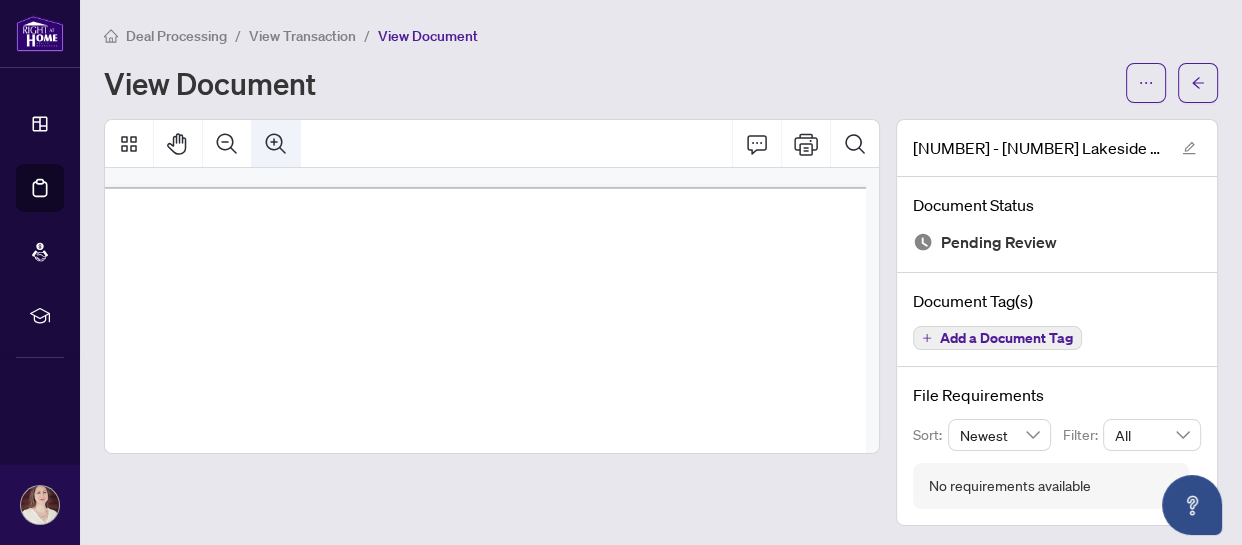 scroll, scrollTop: 5, scrollLeft: 199, axis: both 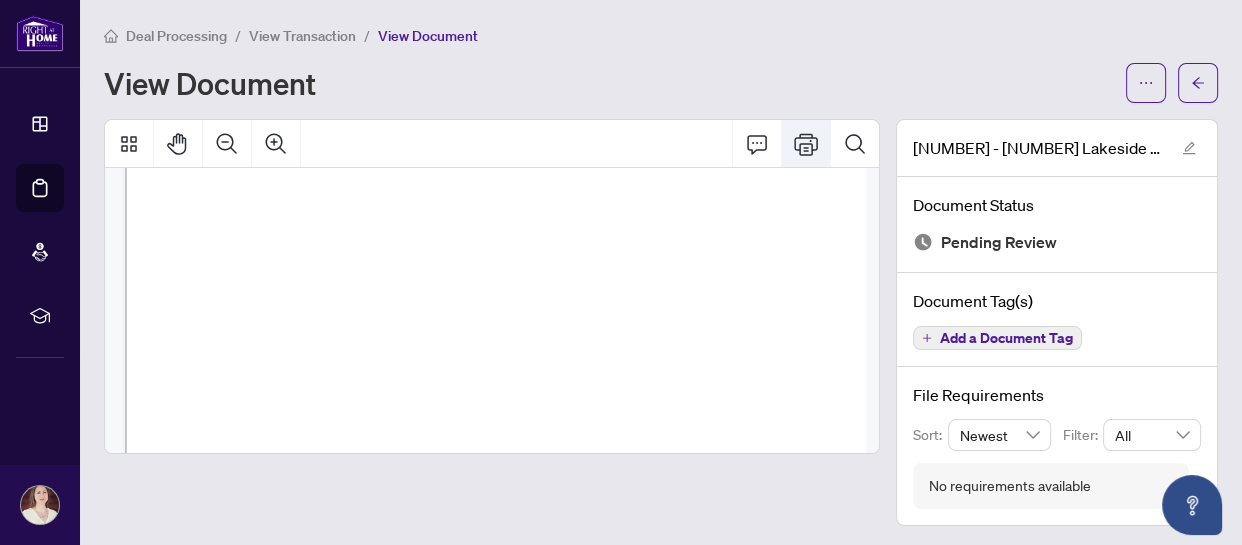 click 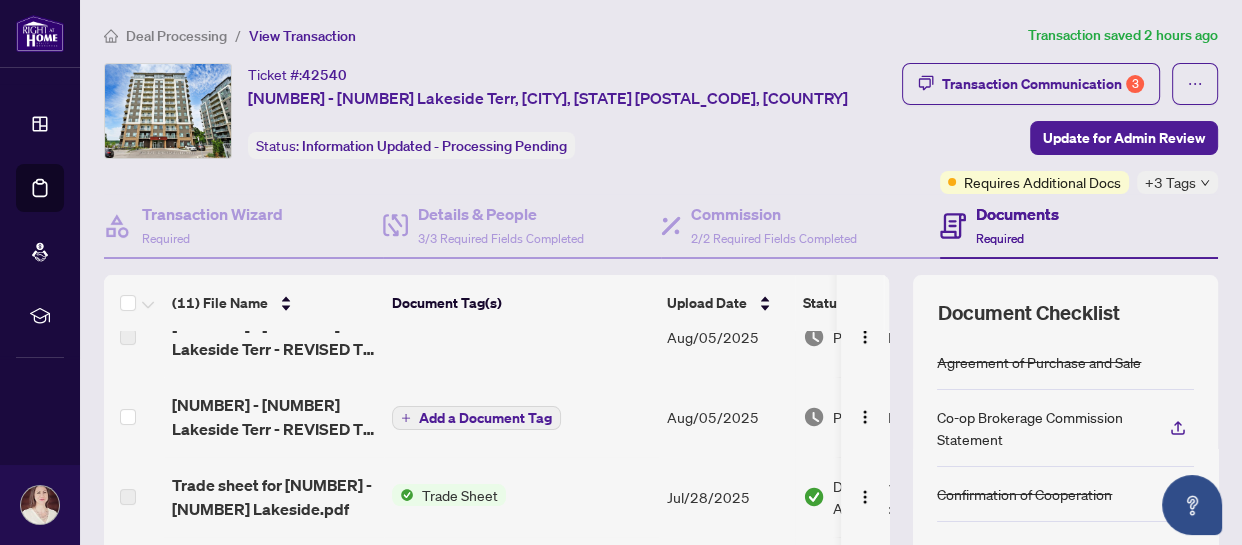 scroll, scrollTop: 596, scrollLeft: 0, axis: vertical 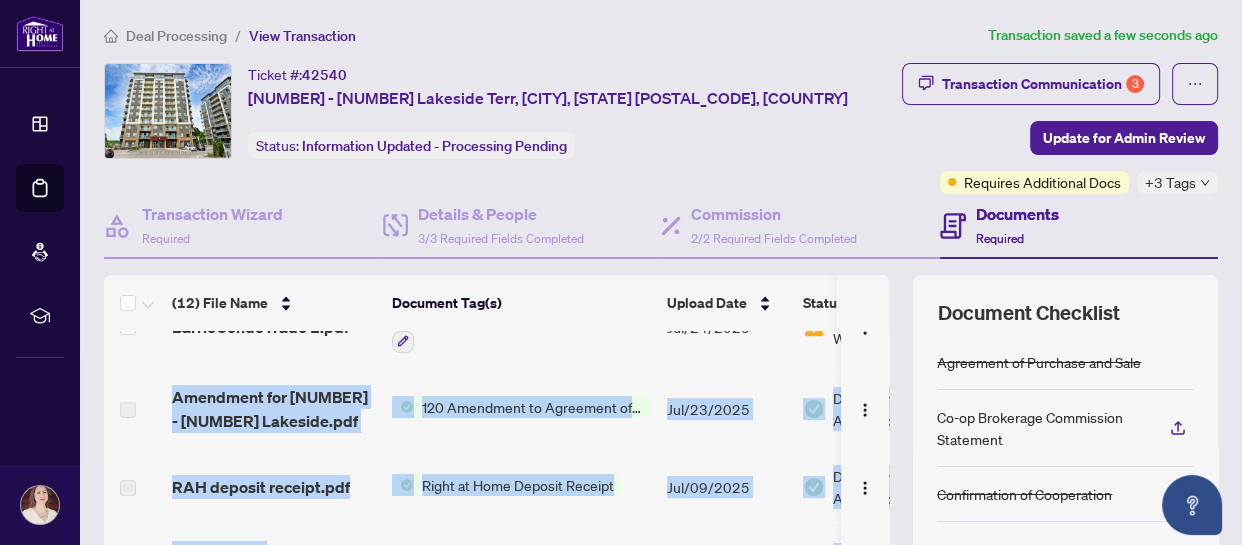 drag, startPoint x: 879, startPoint y: 522, endPoint x: 876, endPoint y: 381, distance: 141.0319 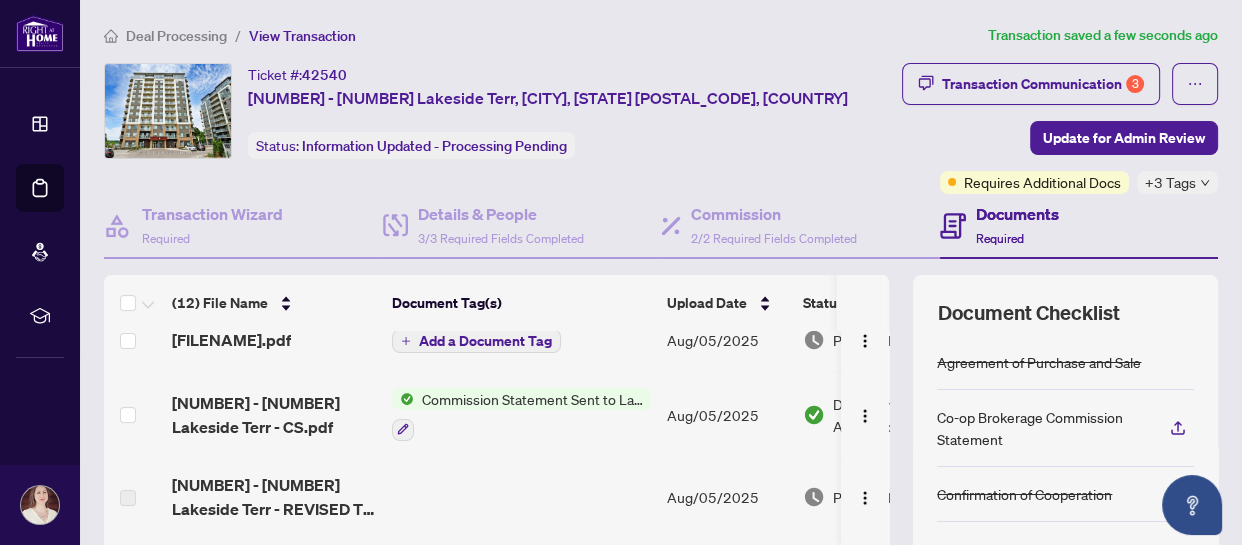 scroll, scrollTop: 0, scrollLeft: 0, axis: both 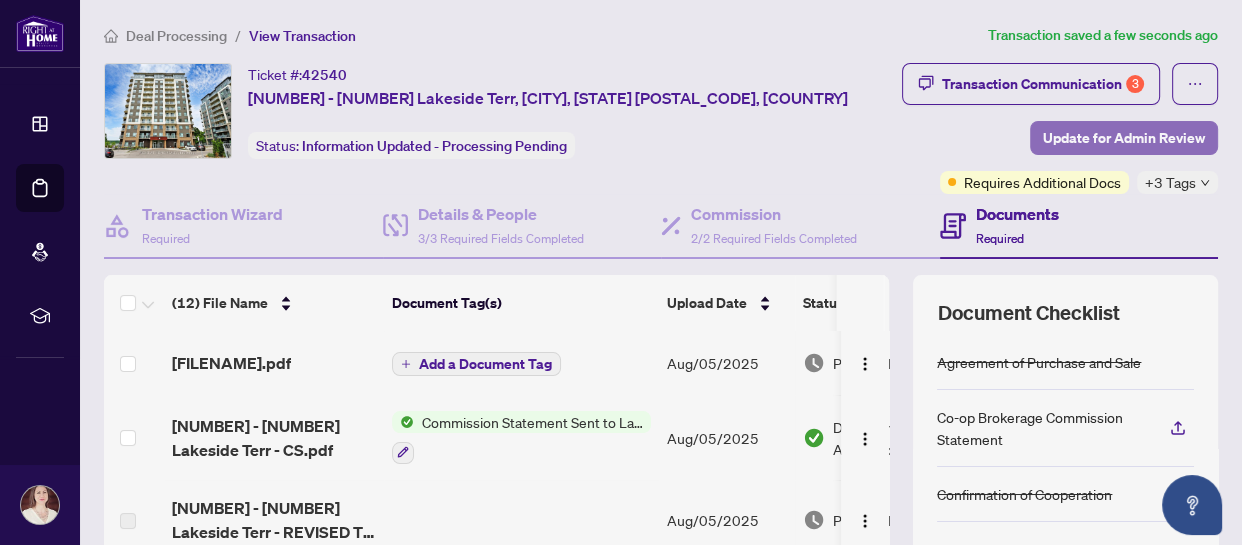 click on "Update for Admin Review" at bounding box center [1124, 138] 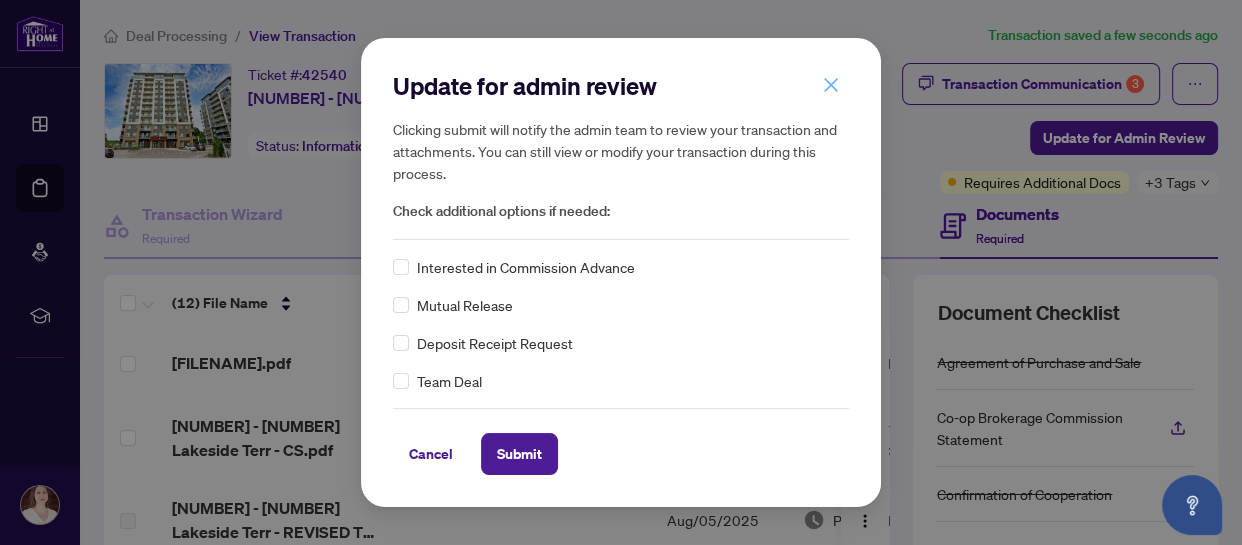 click 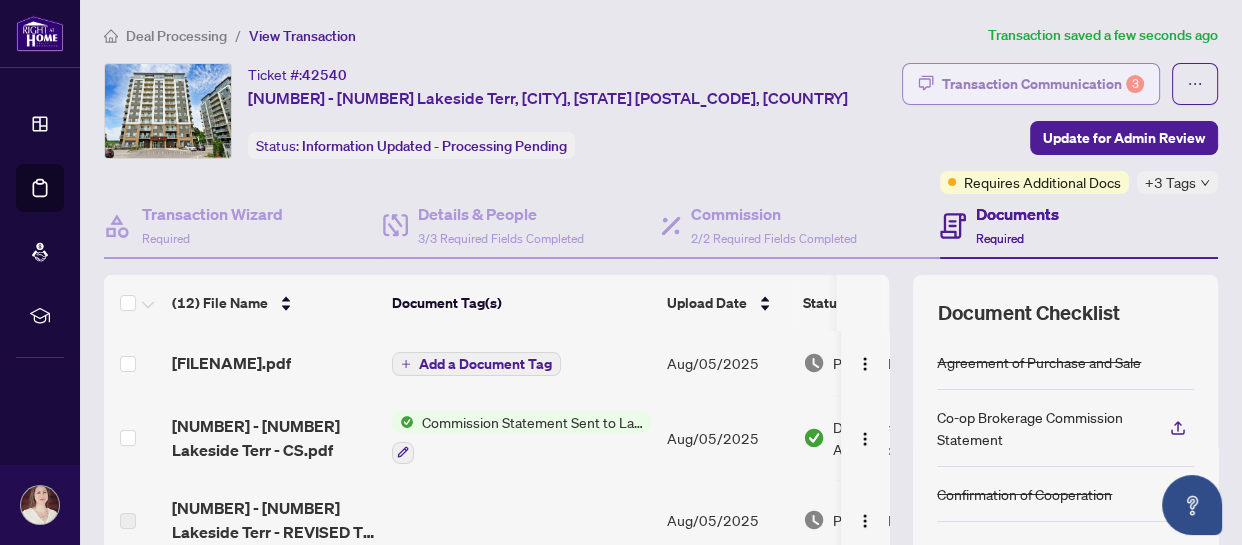 click on "Transaction Communication 3" at bounding box center [1043, 84] 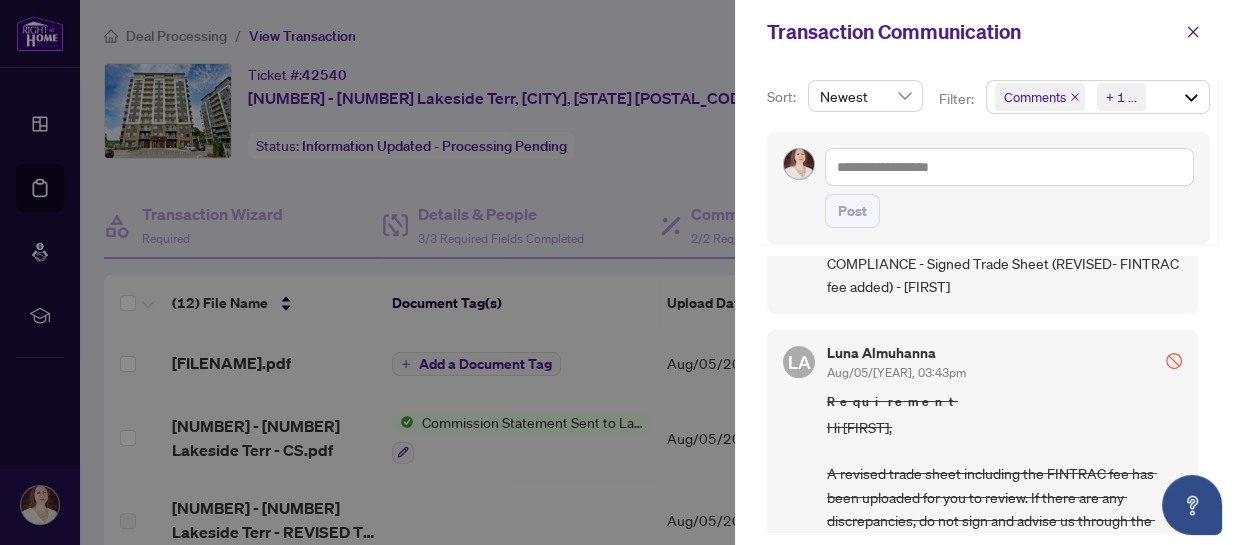 scroll, scrollTop: 0, scrollLeft: 0, axis: both 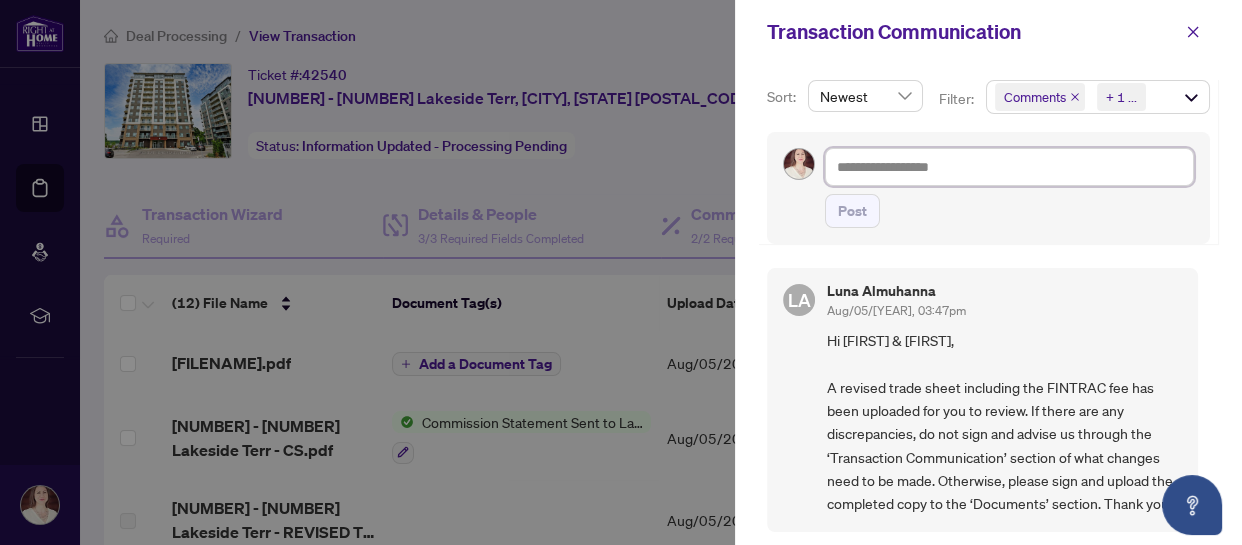 click at bounding box center [1009, 167] 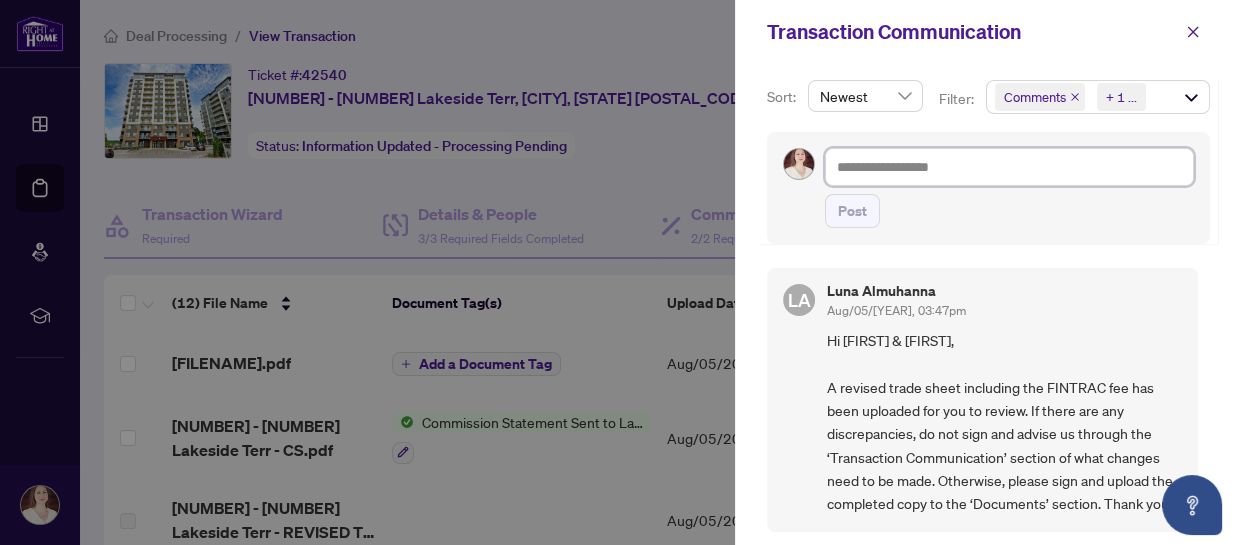 type on "*" 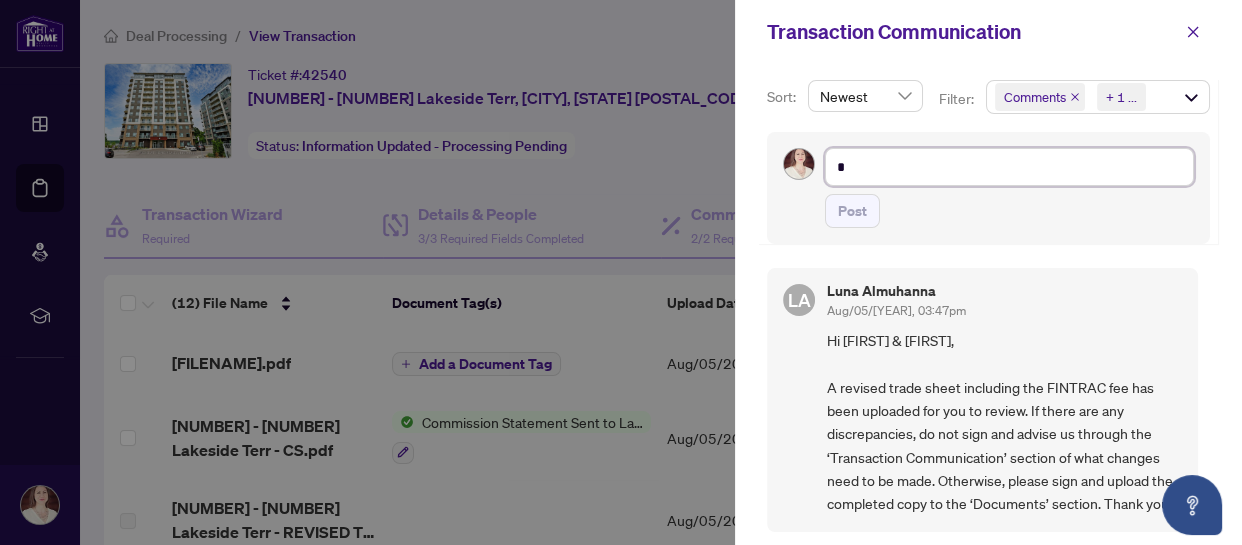type on "**" 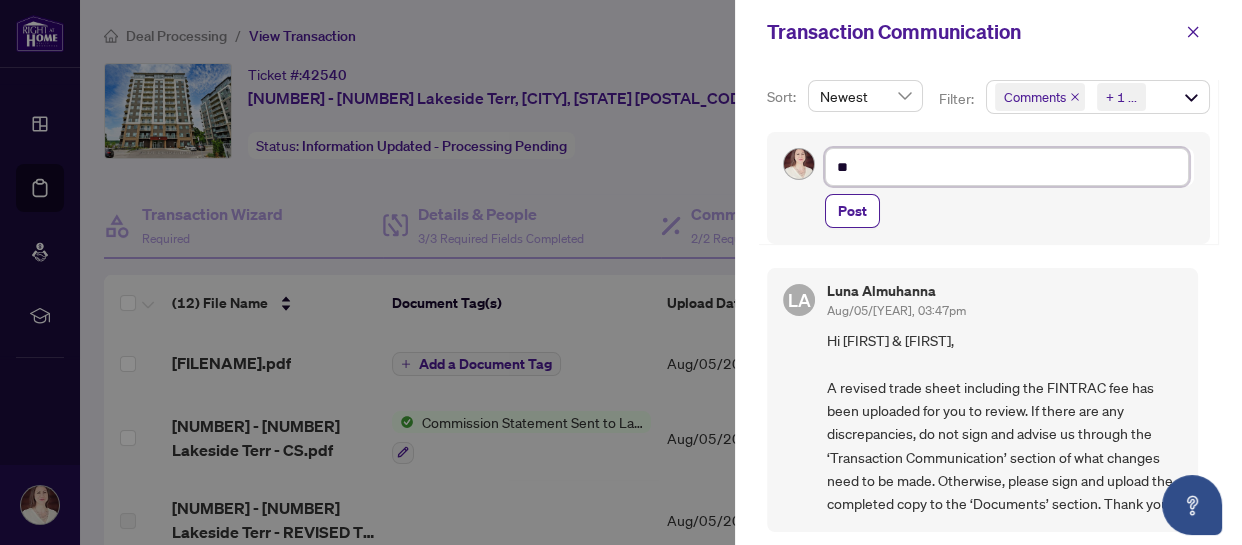 type on "**" 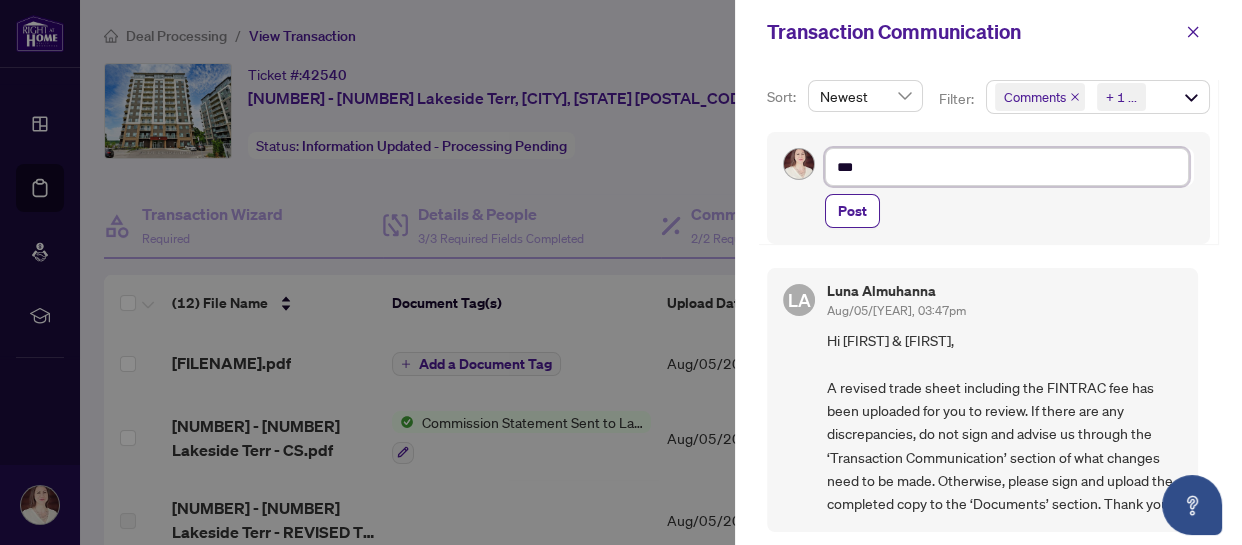 type on "****" 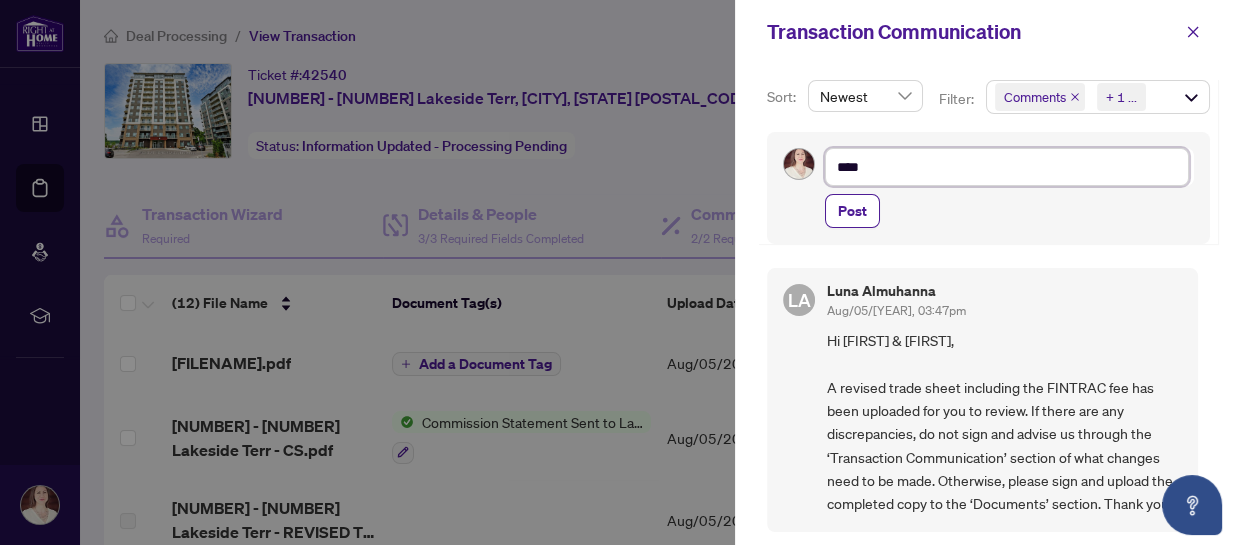type on "*****" 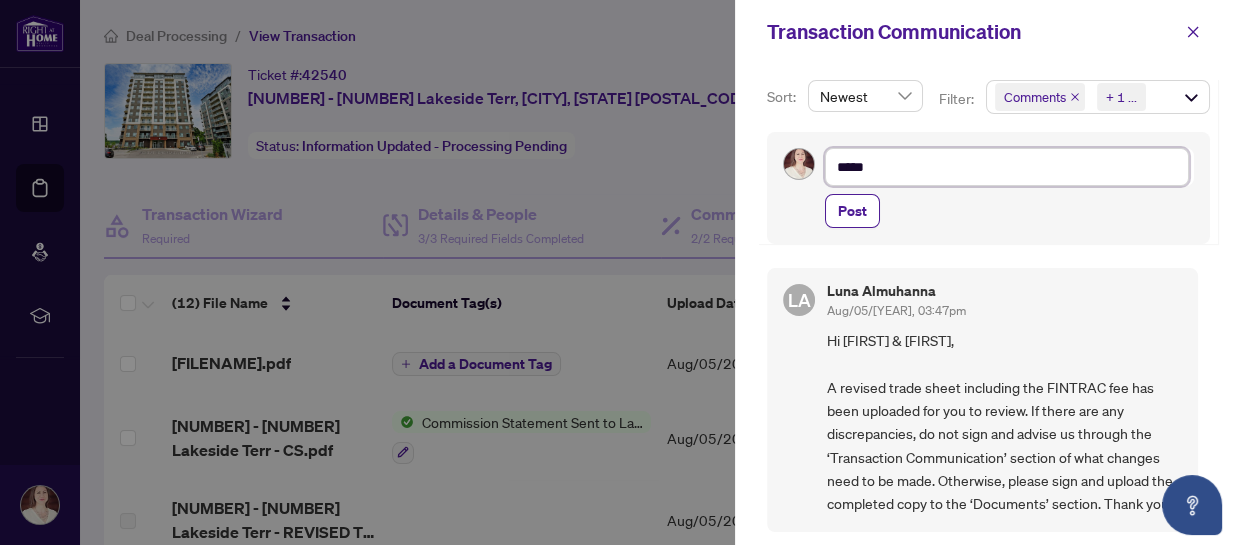 type on "******" 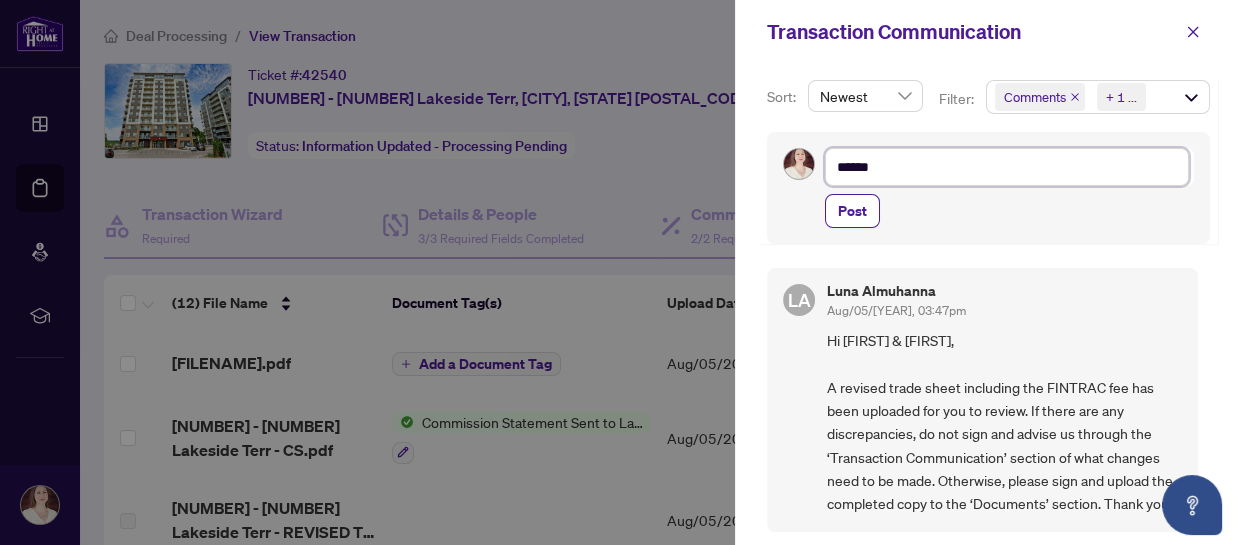 type on "******" 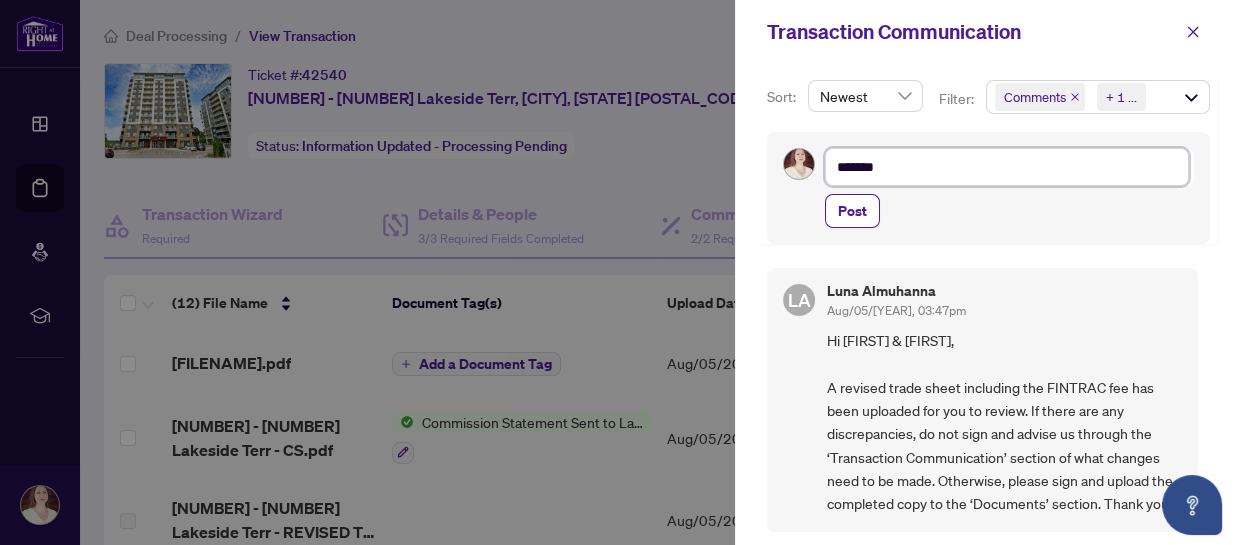 type on "*******" 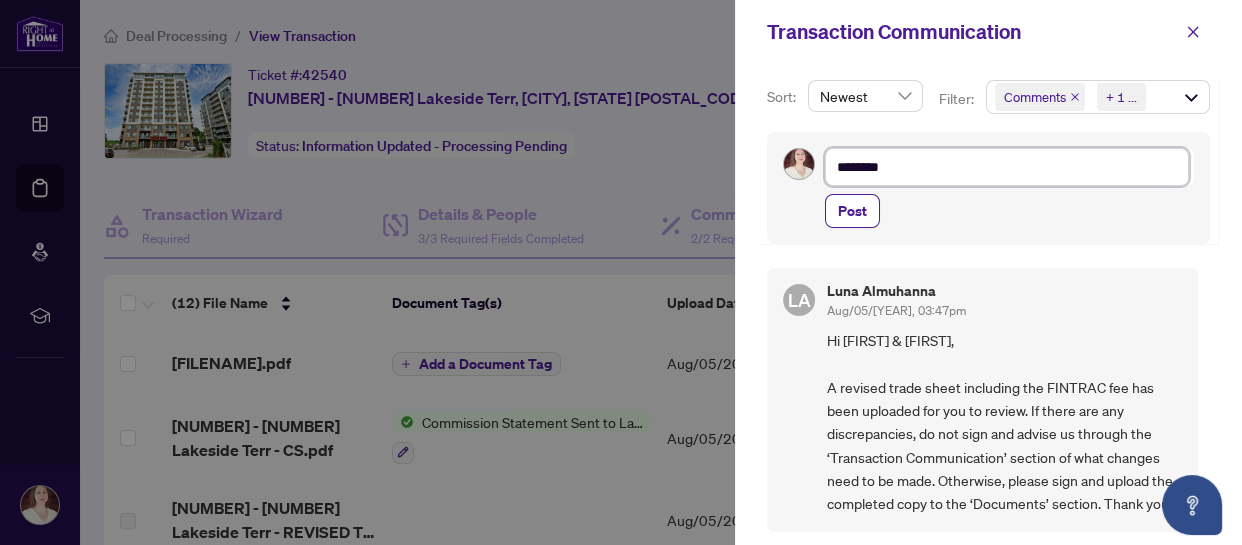 type on "*********" 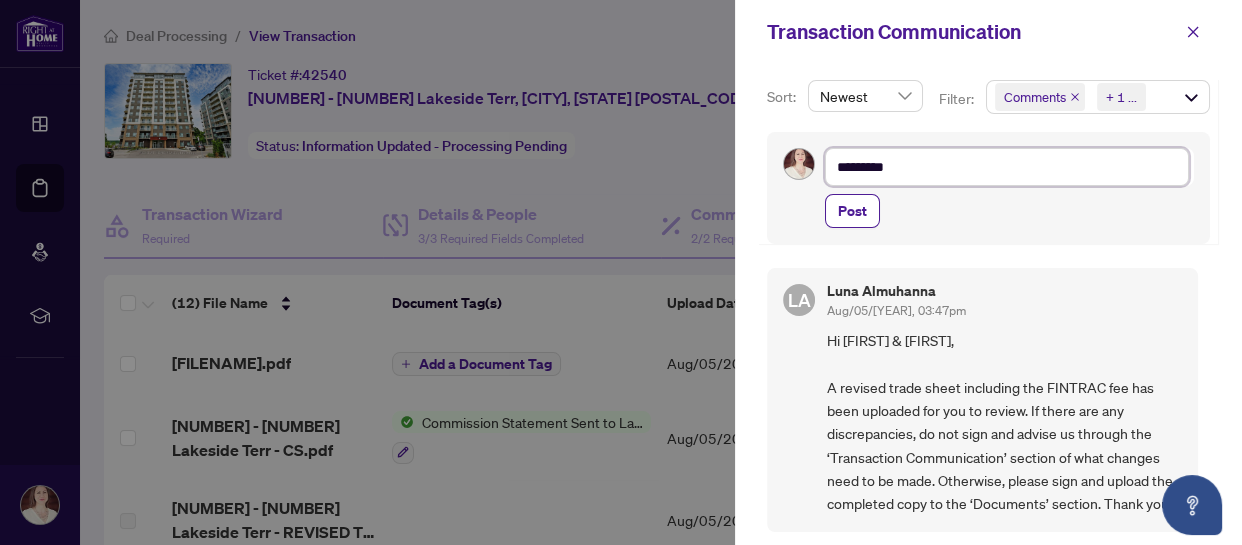 type on "*********" 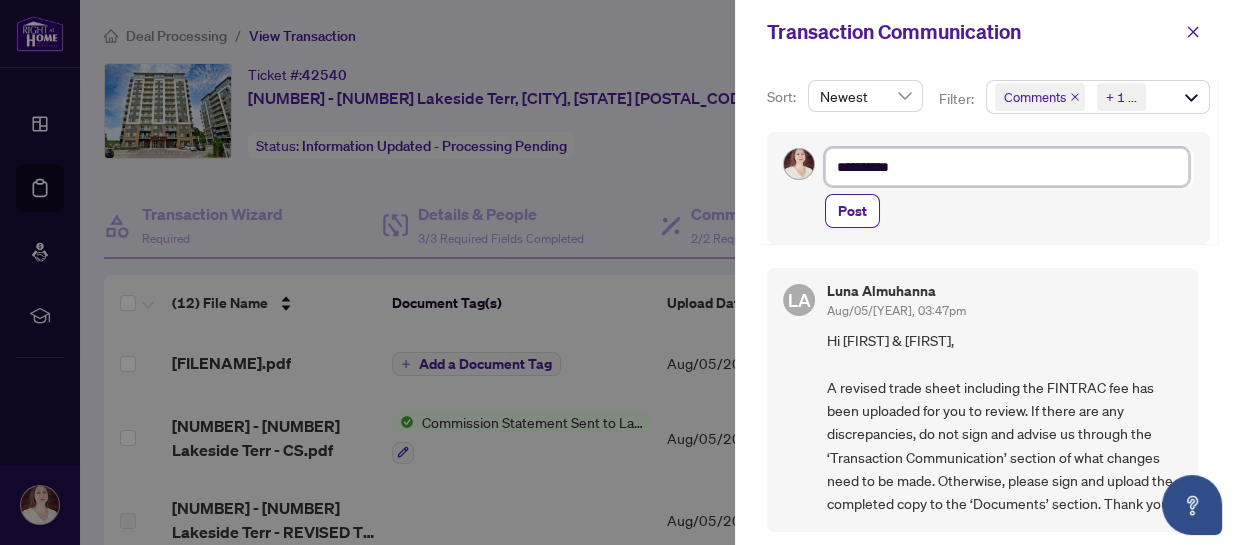 type on "*********" 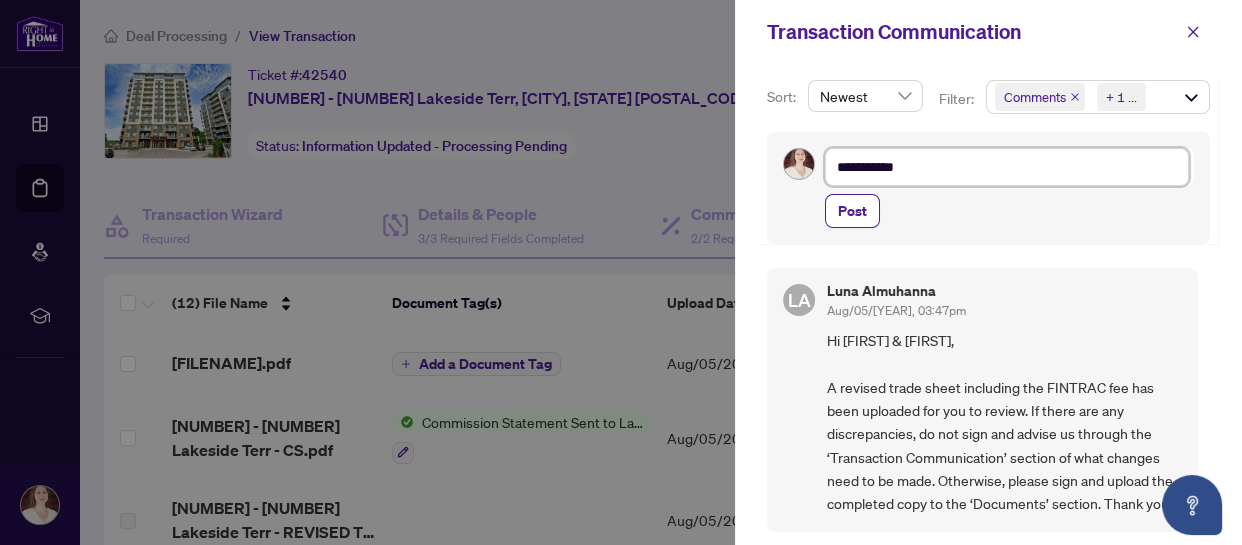 type on "**********" 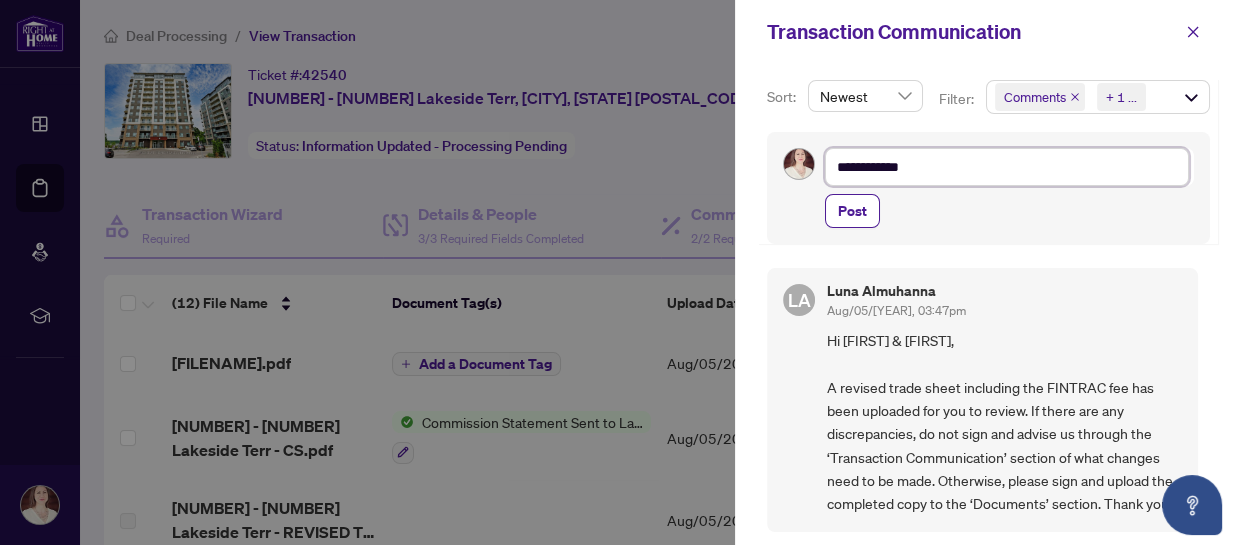 type on "**********" 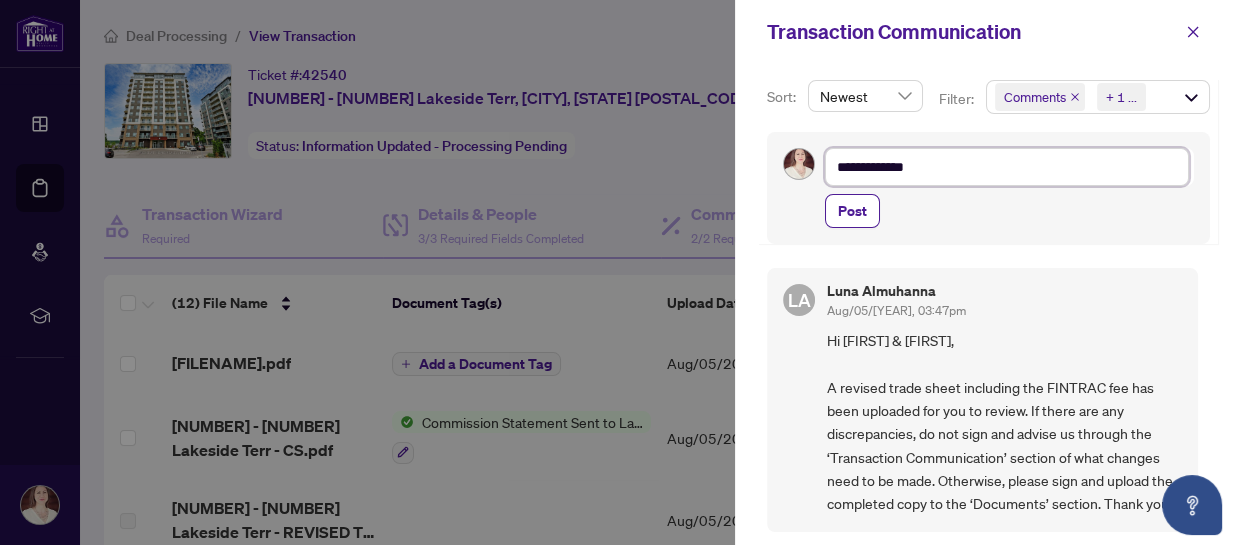 type on "**********" 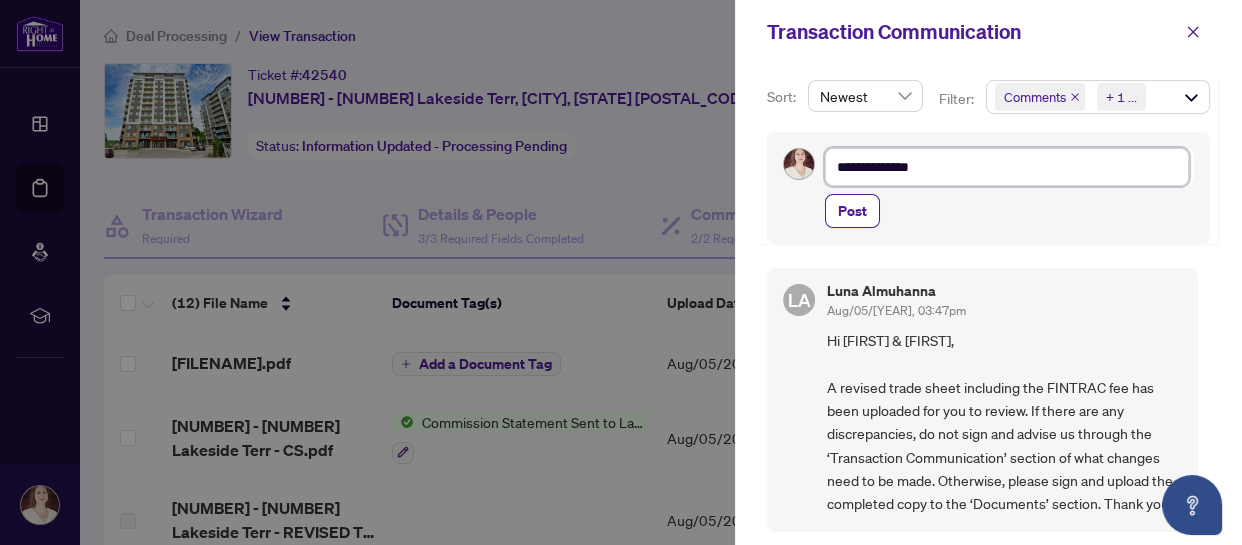 type on "**********" 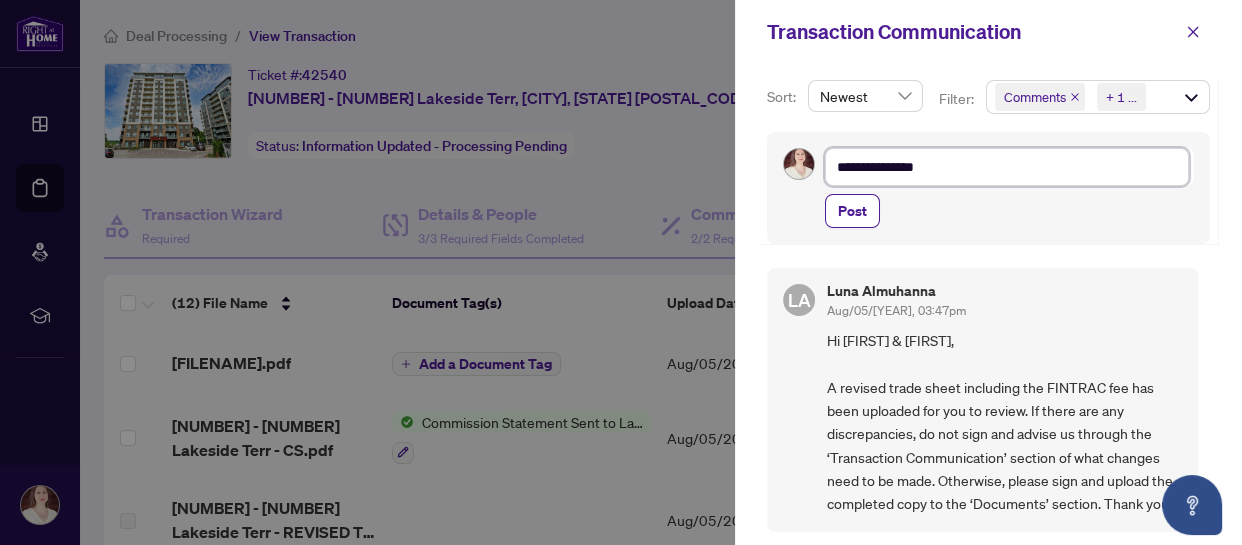 type on "**********" 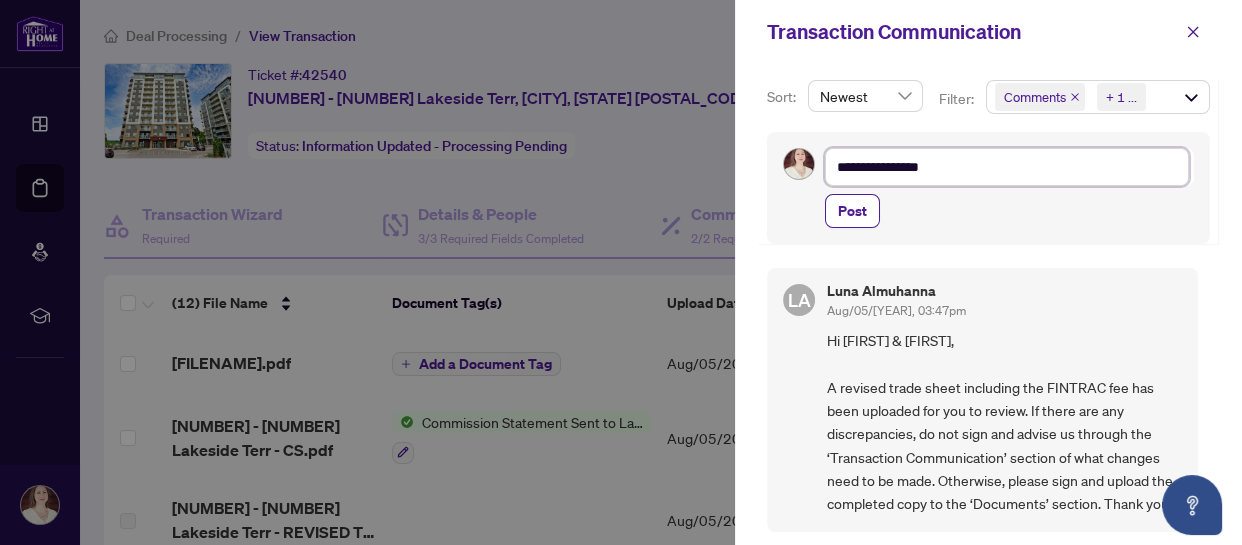 type on "**********" 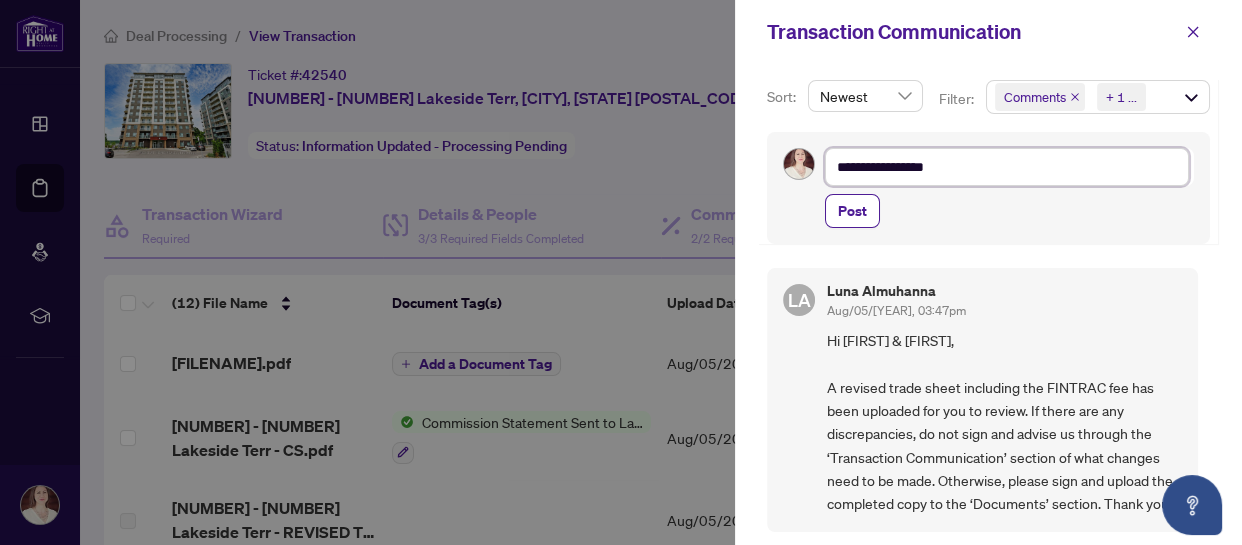 type on "**********" 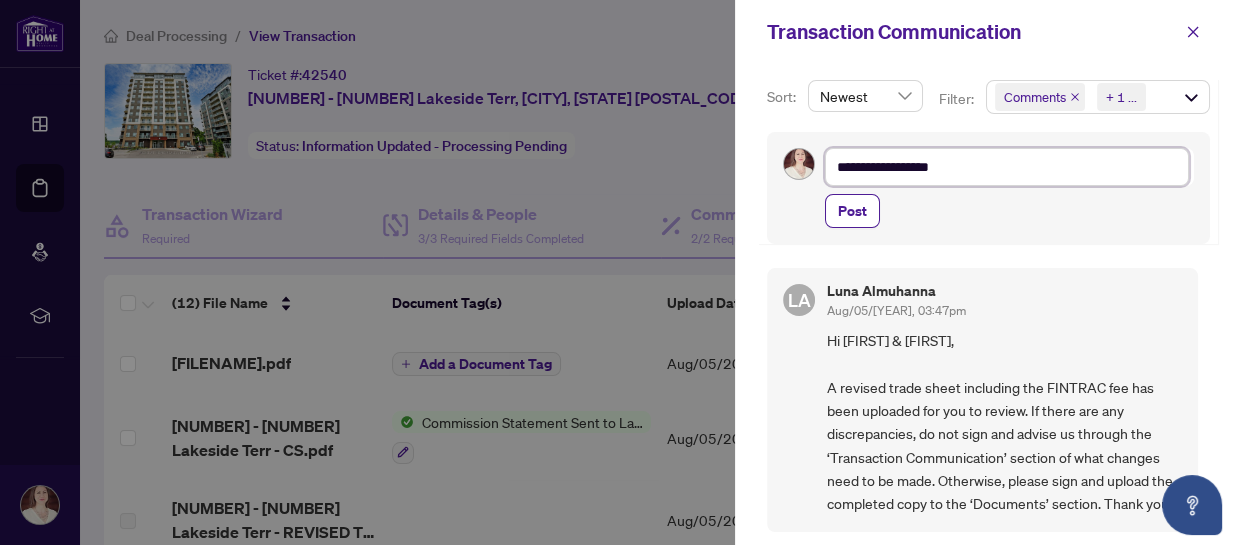 type on "**********" 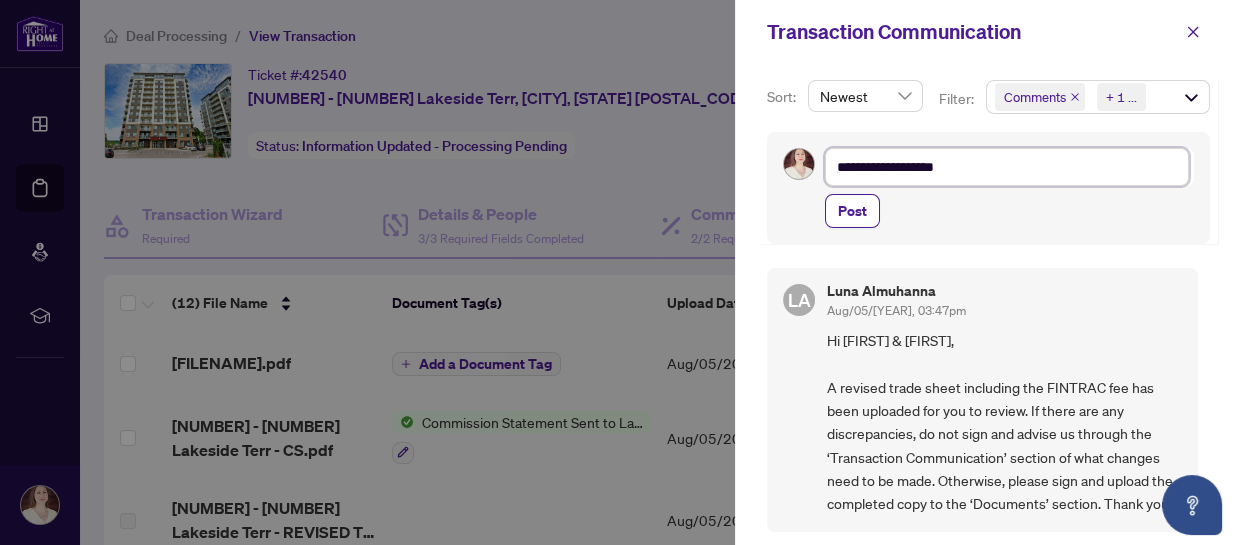 type on "**********" 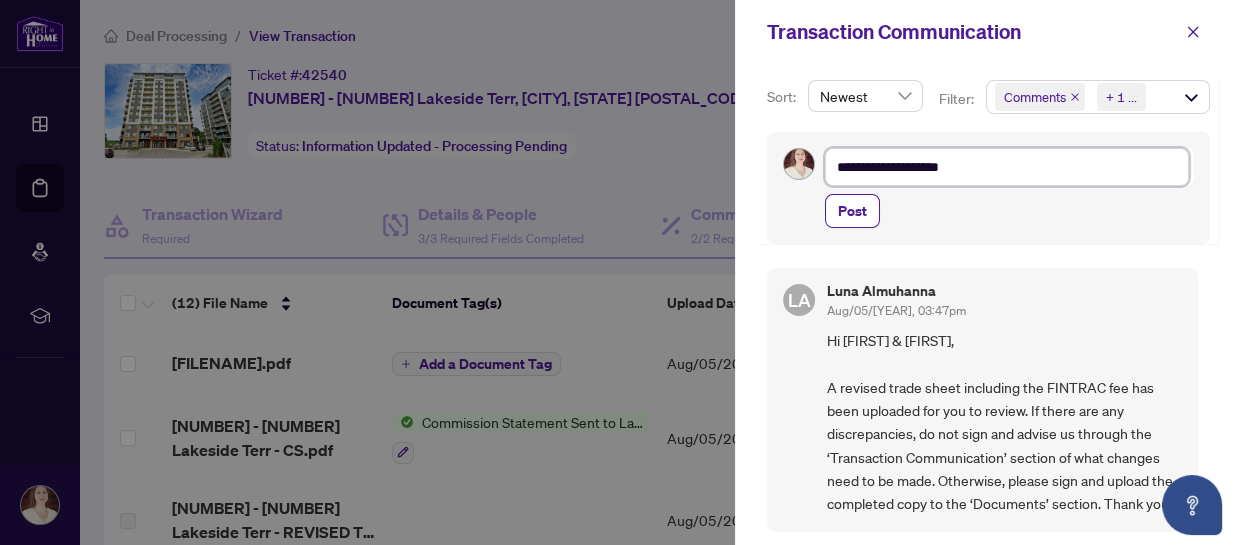 type on "**********" 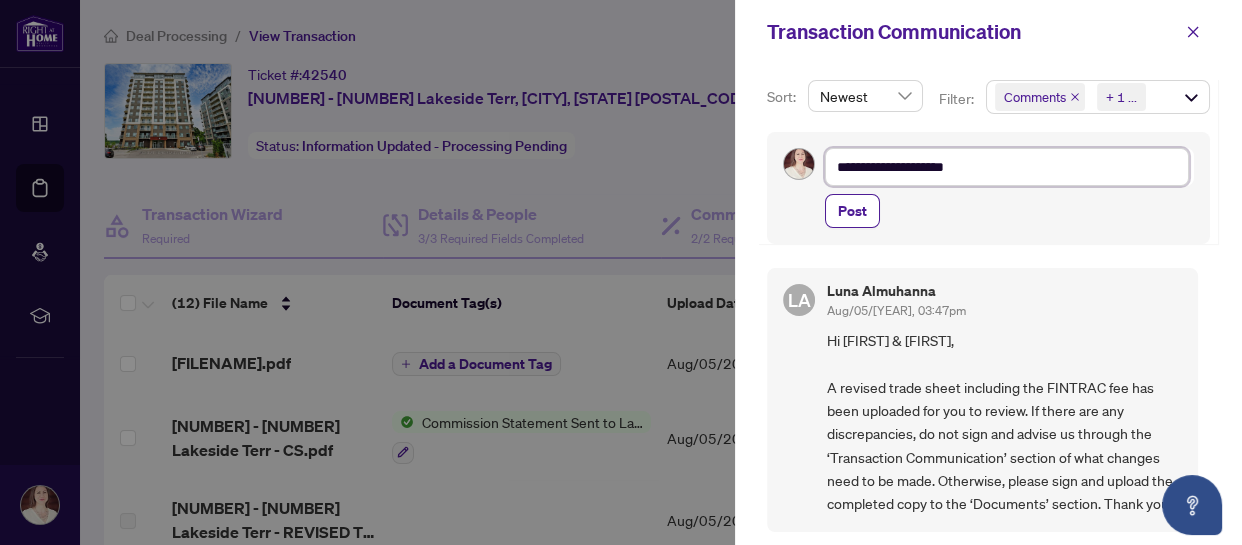 type on "**********" 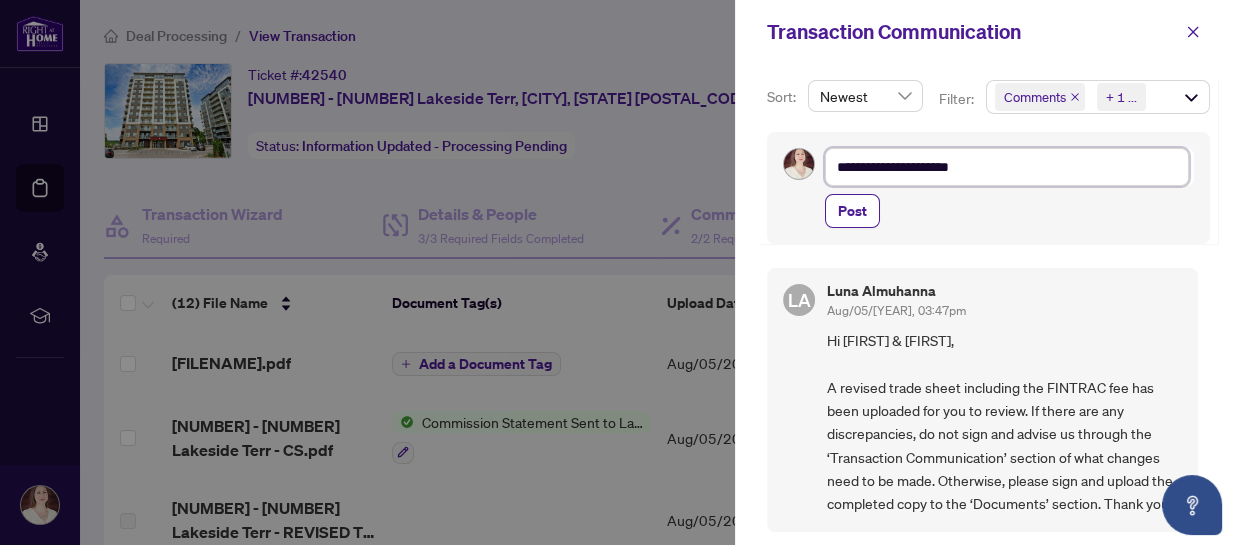 type on "**********" 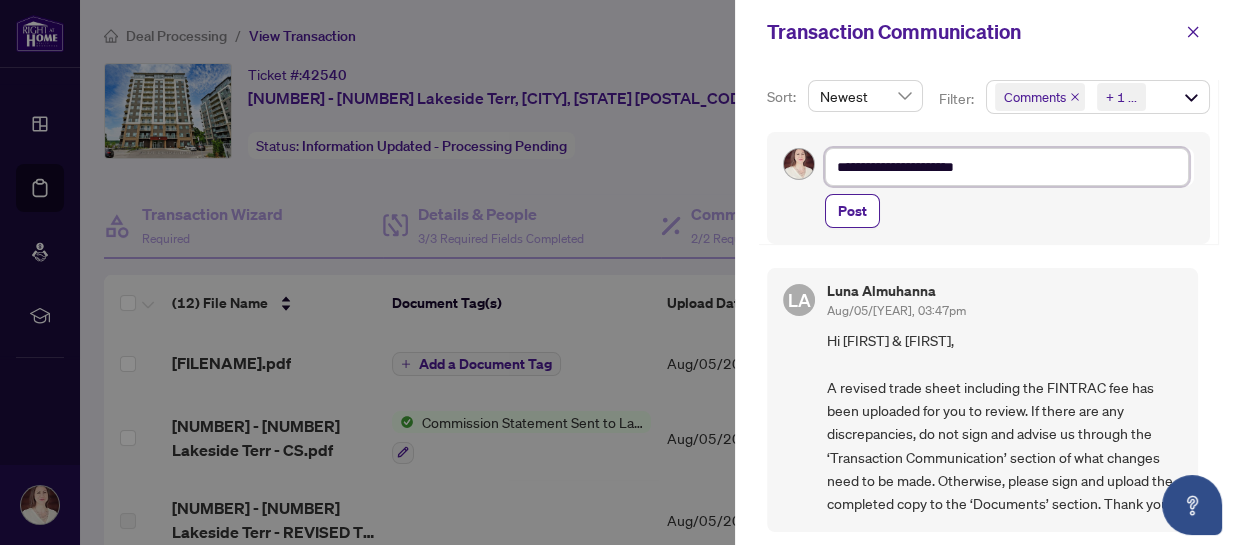 type on "**********" 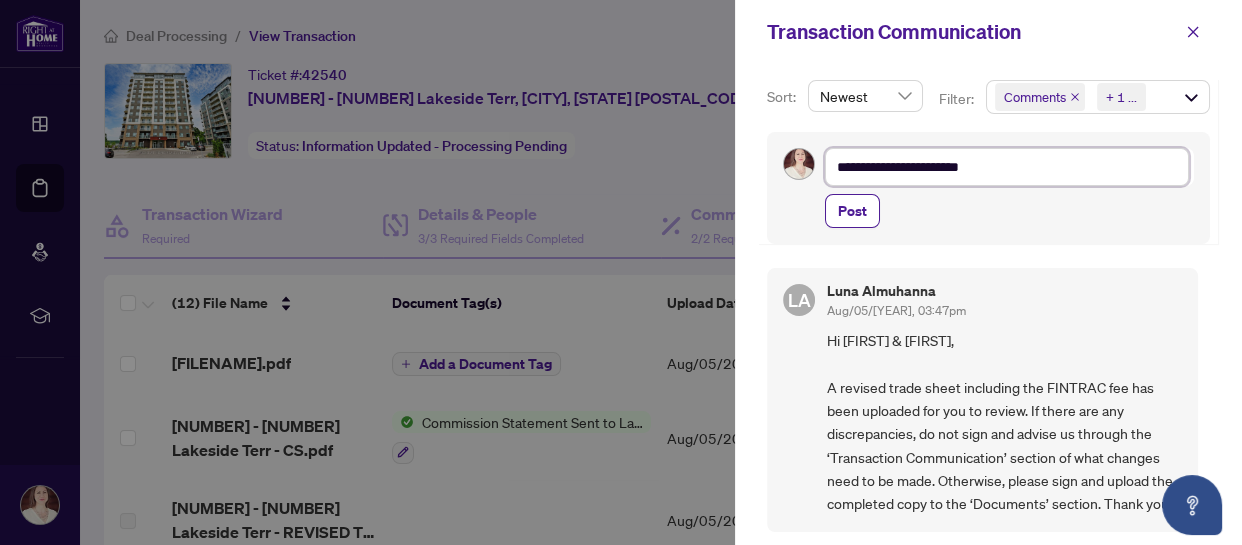 type on "**********" 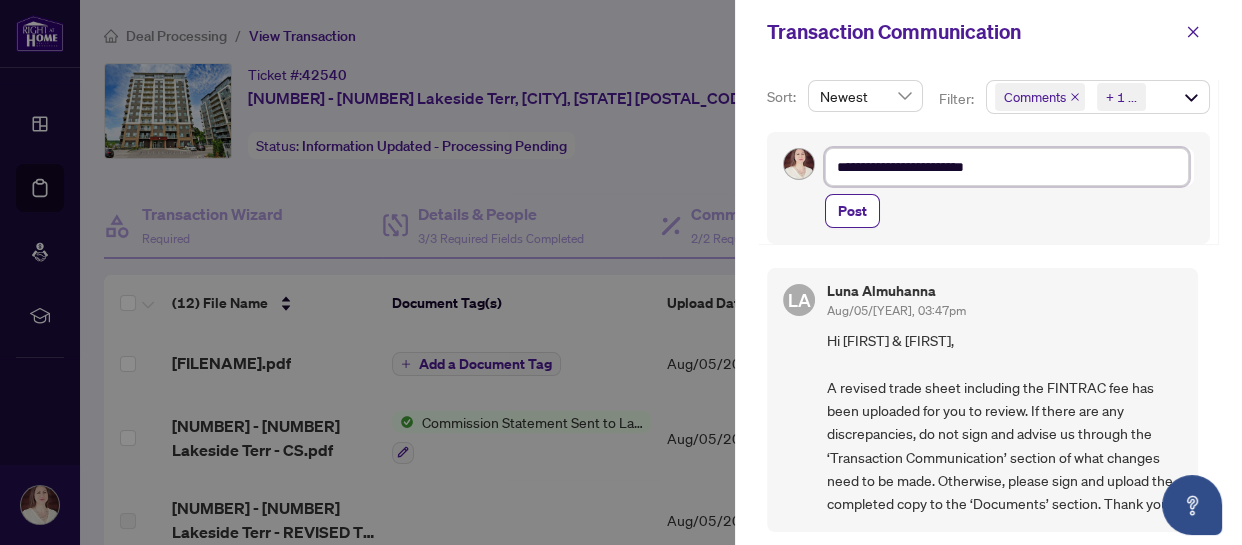 type on "**********" 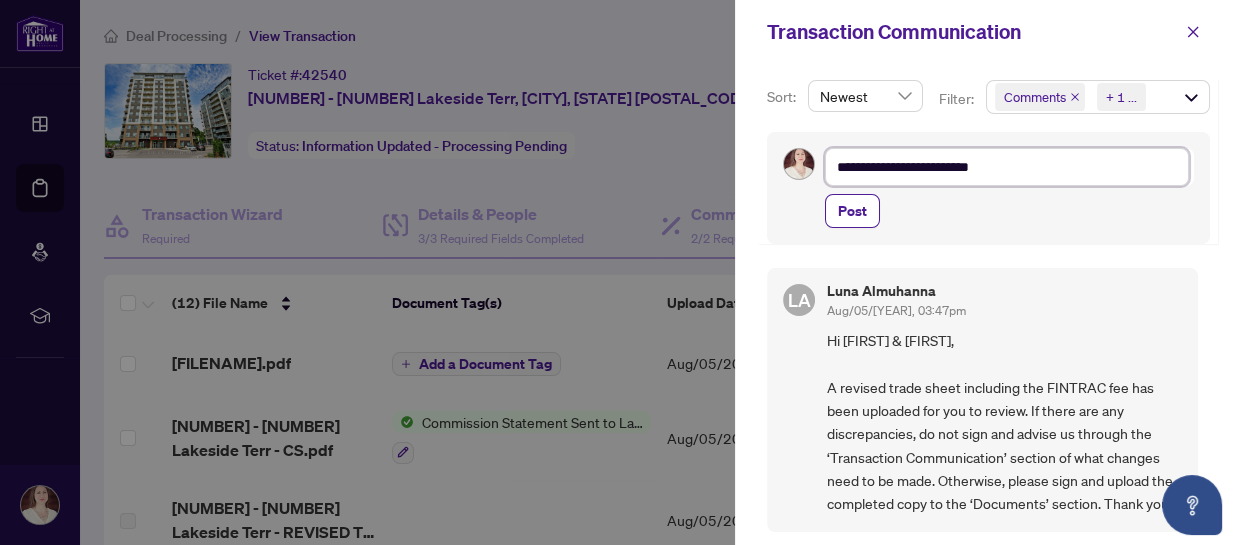 type on "**********" 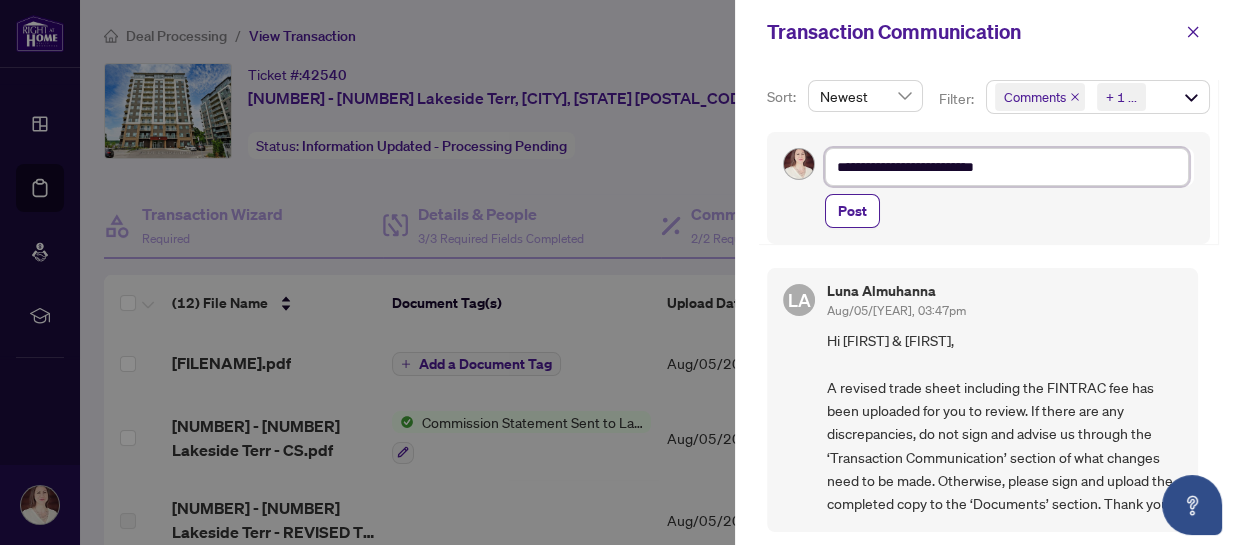 type on "**********" 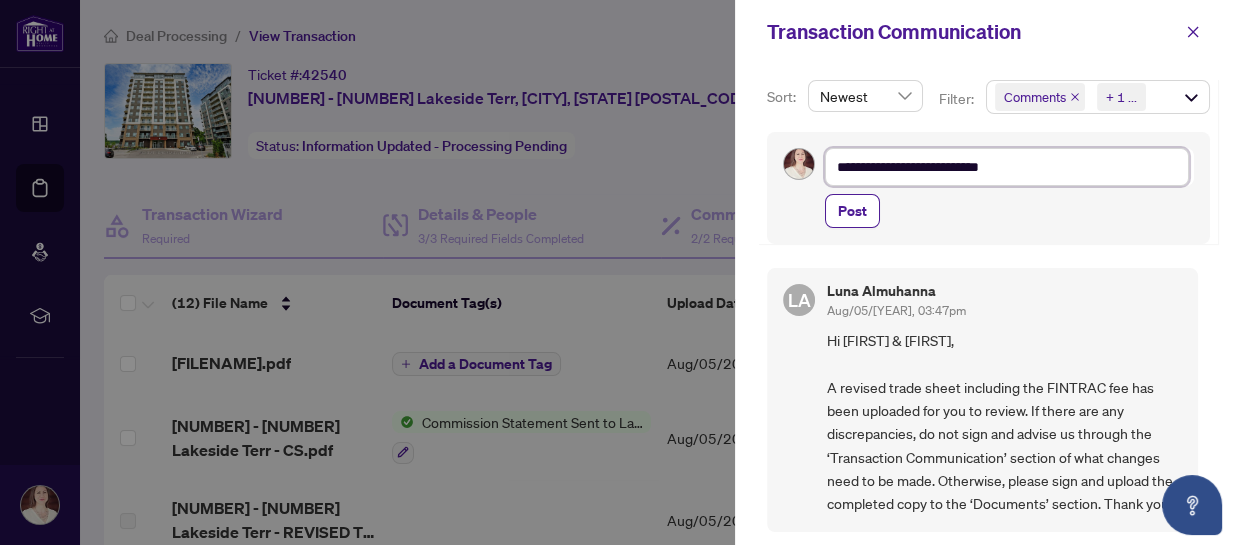 type on "**********" 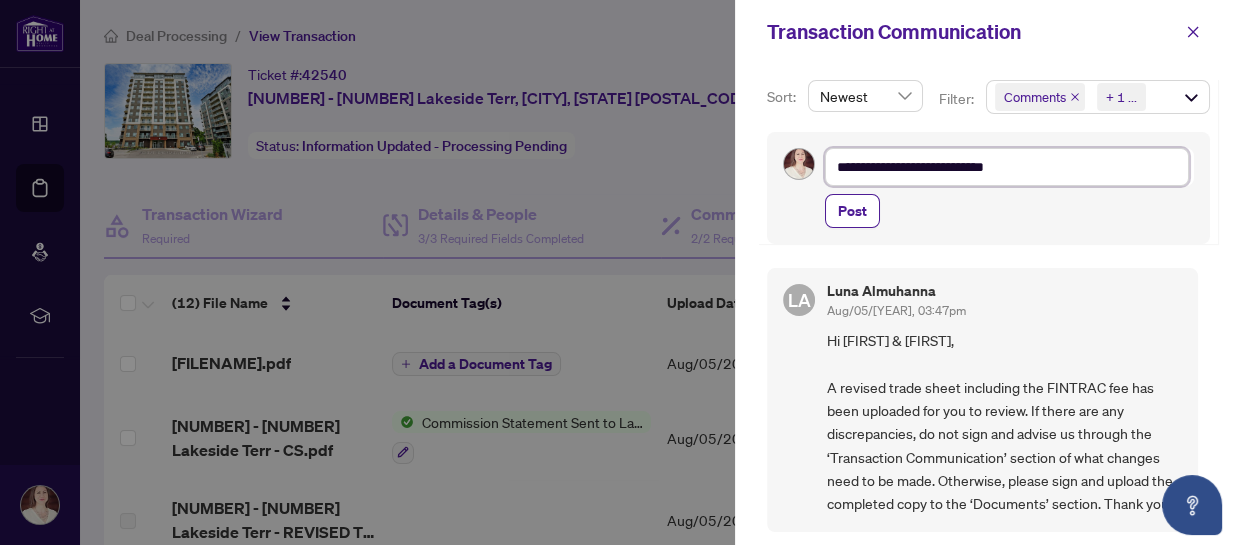 type on "**********" 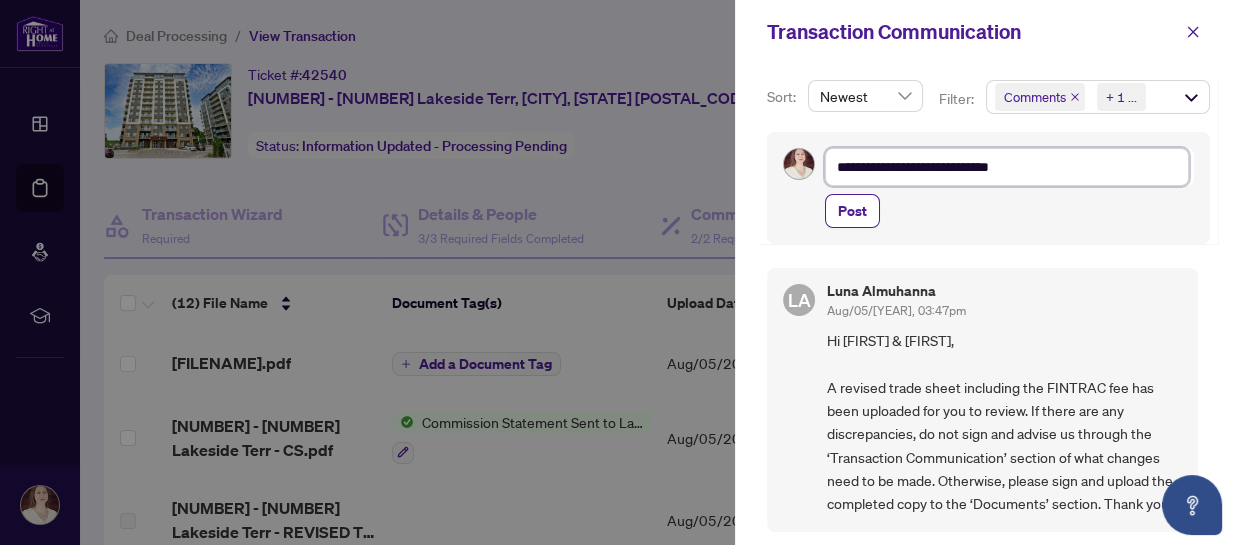 type on "**********" 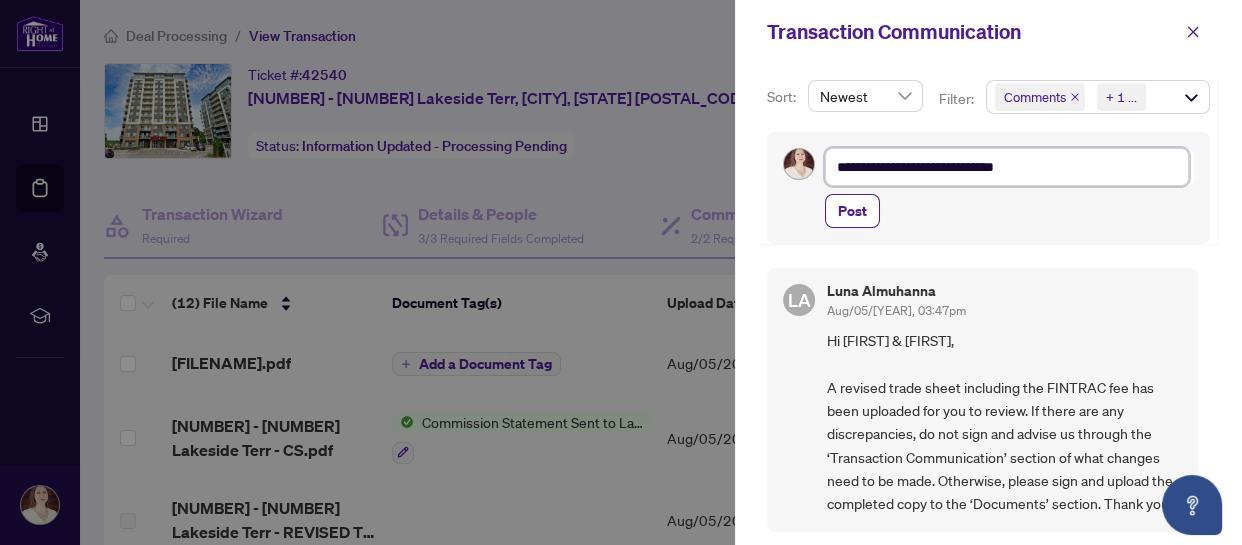 type on "**********" 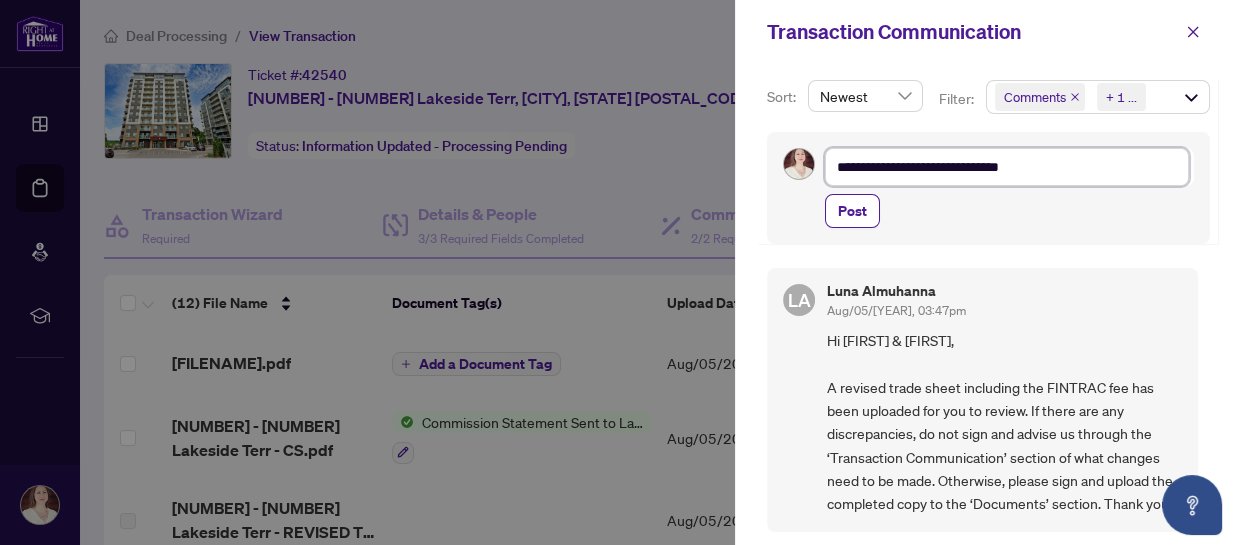 type on "**********" 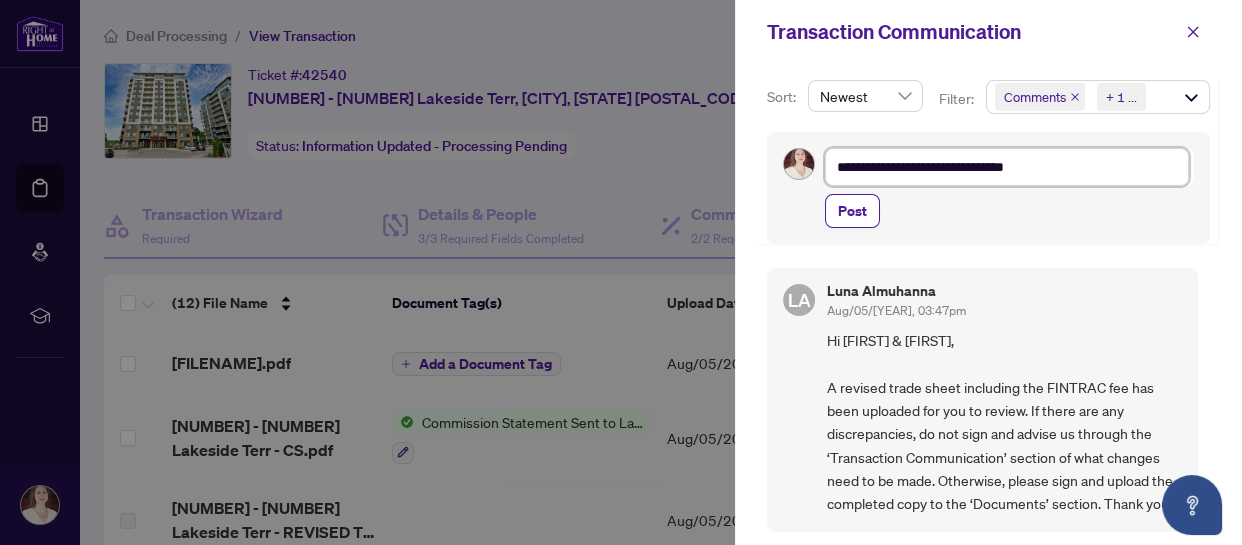 type on "**********" 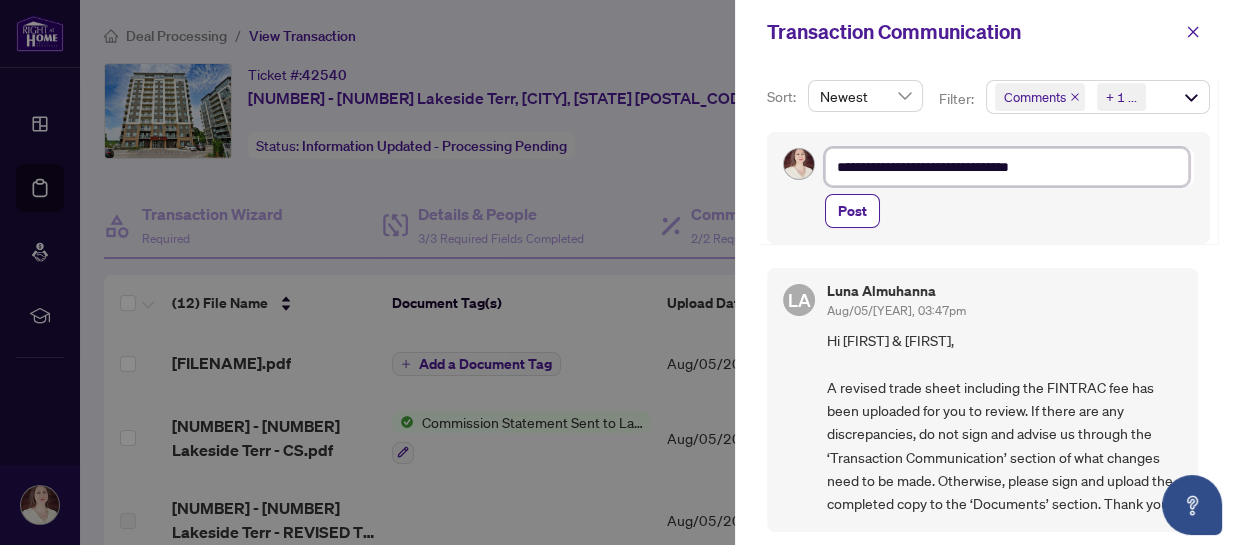 type on "**********" 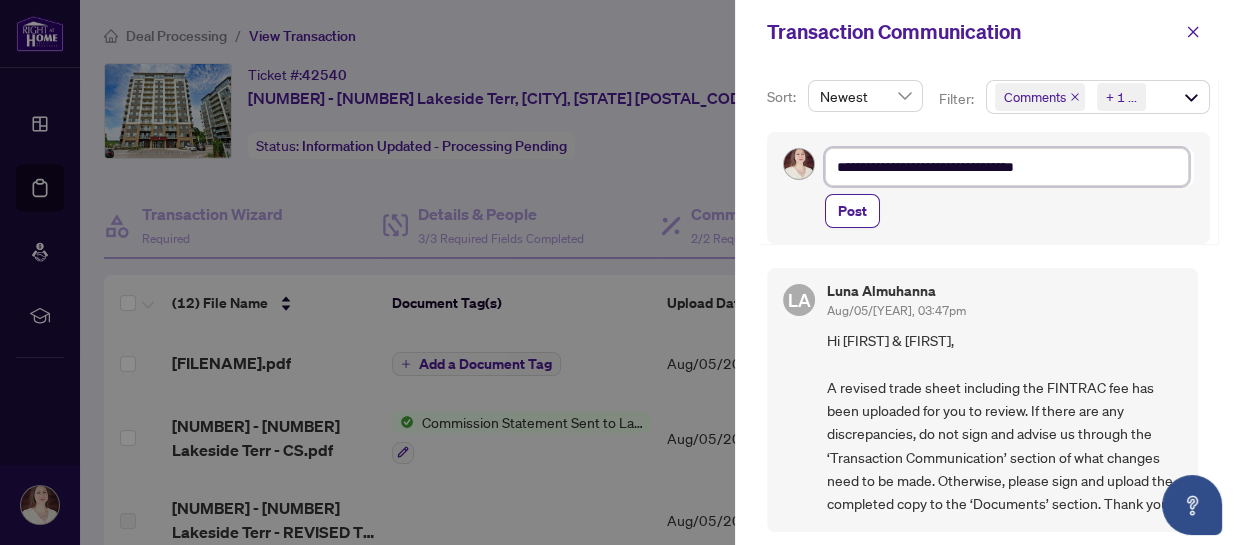 type on "**********" 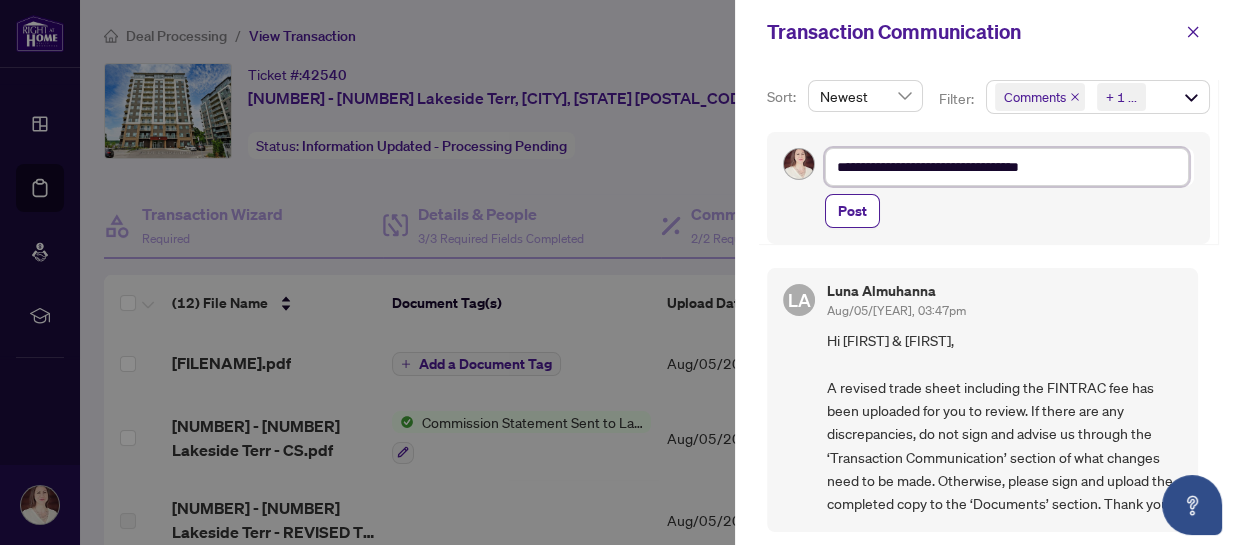 type on "**********" 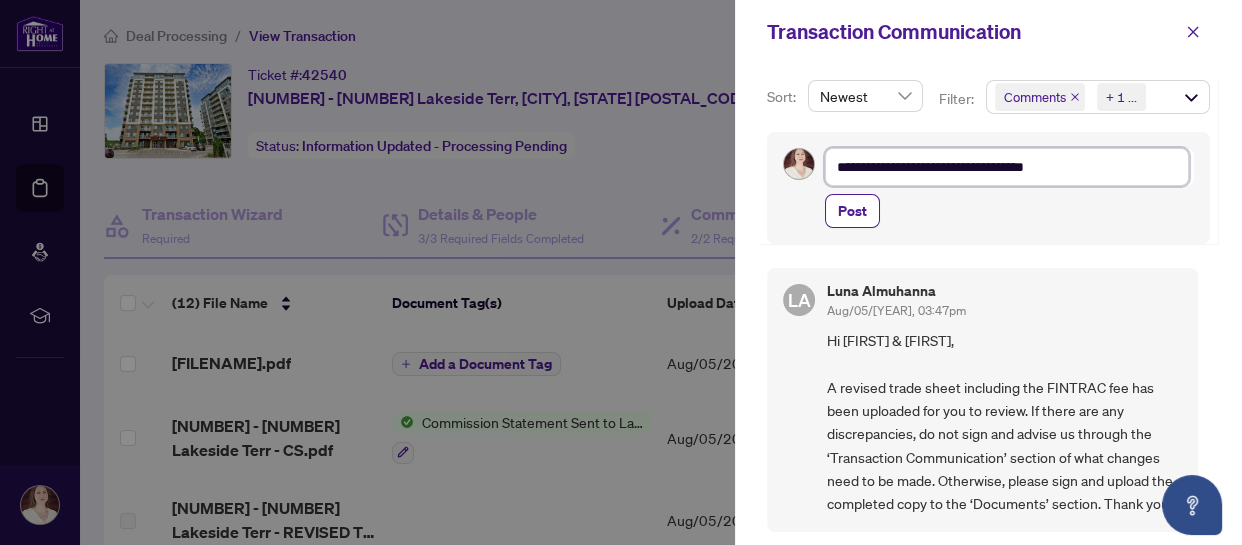 type on "**********" 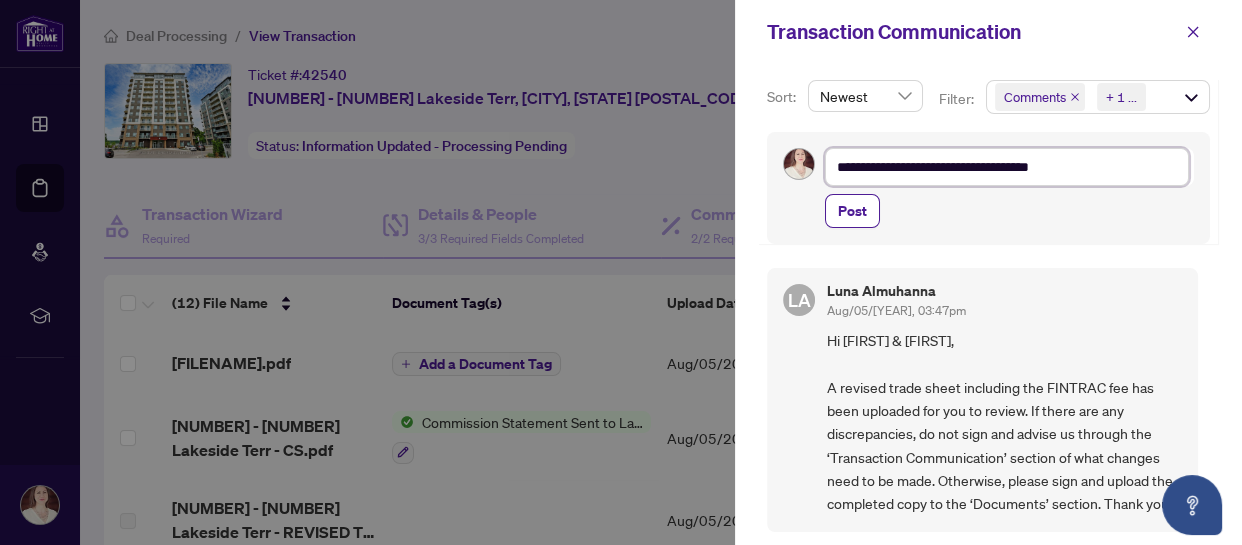 type on "**********" 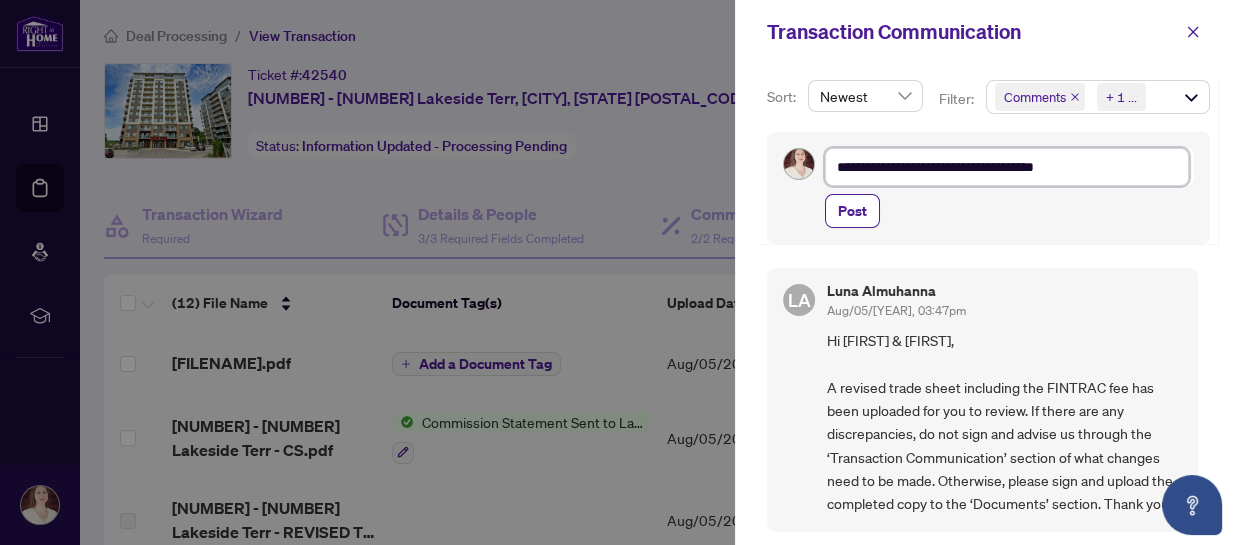 type on "**********" 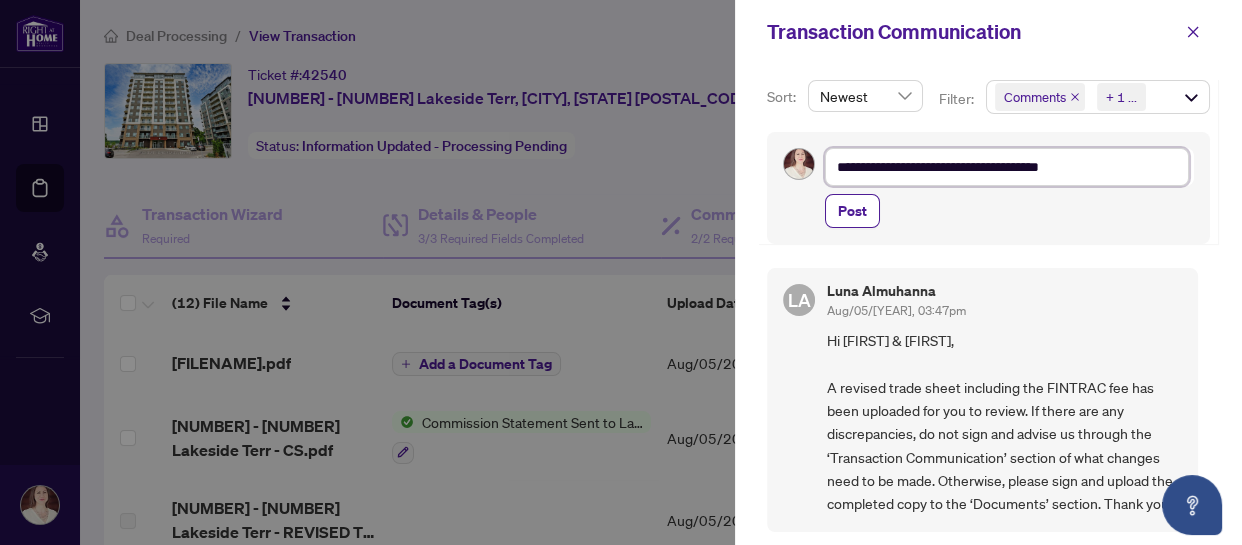 type on "**********" 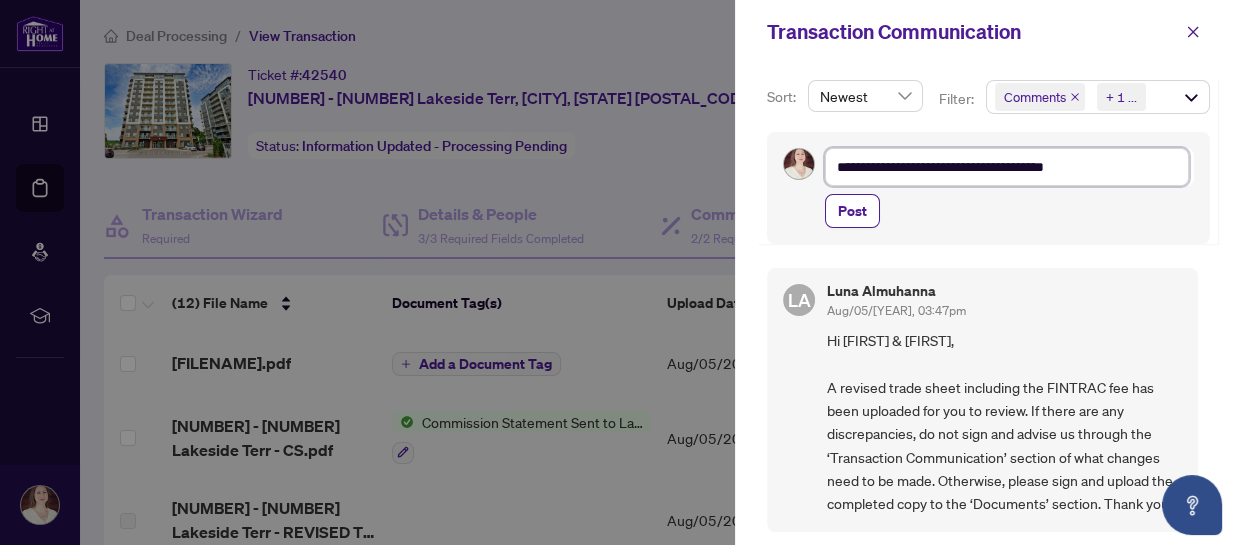 type on "**********" 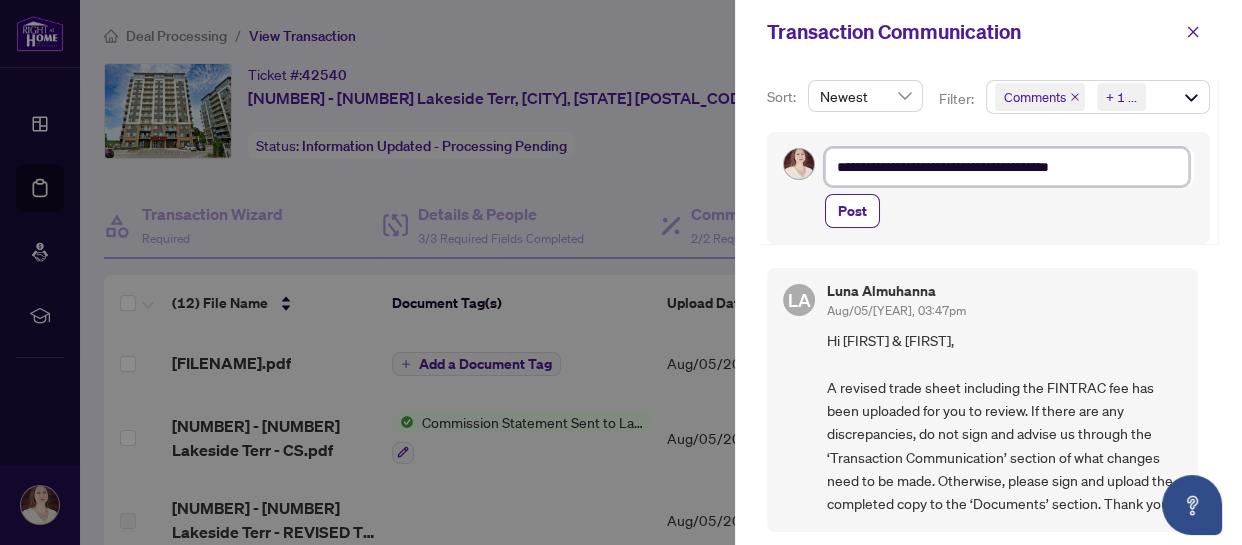 type on "**********" 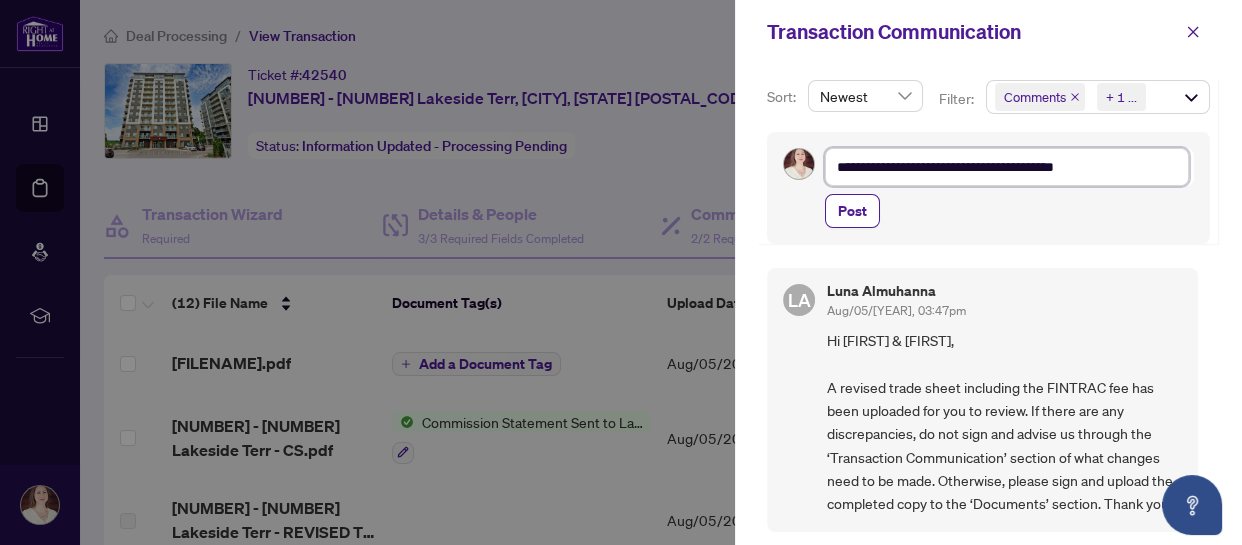 type on "**********" 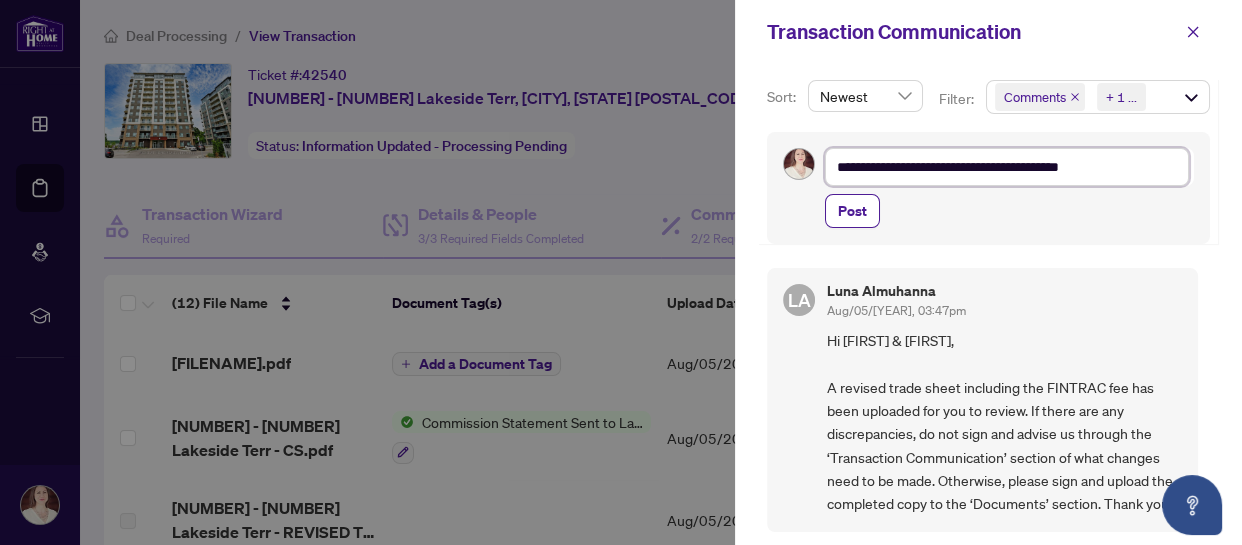 type on "**********" 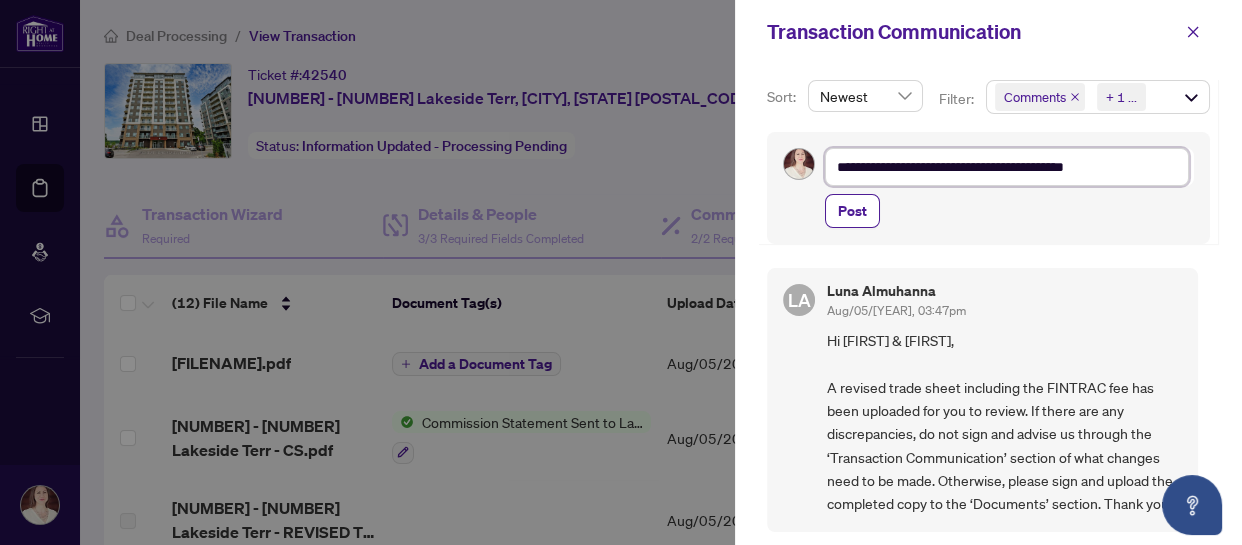 type on "**********" 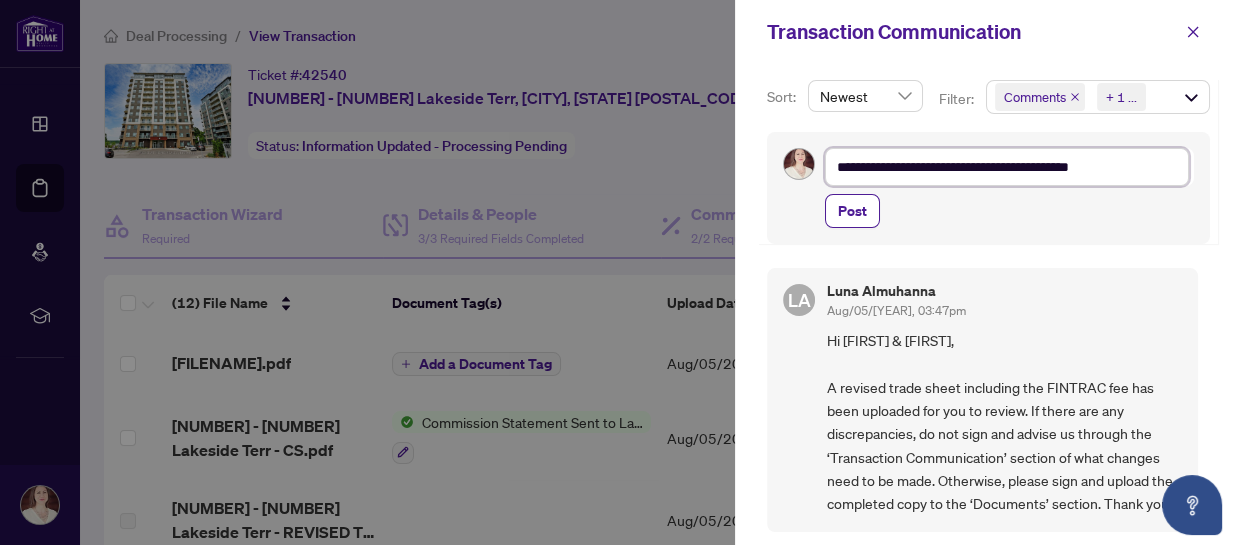 type on "**********" 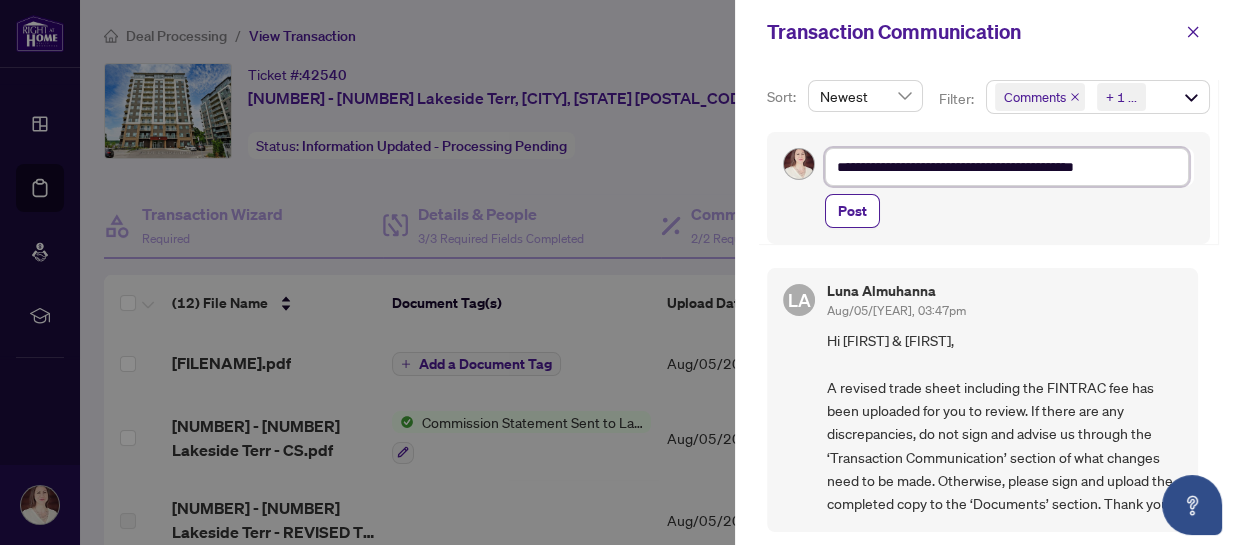 type on "**********" 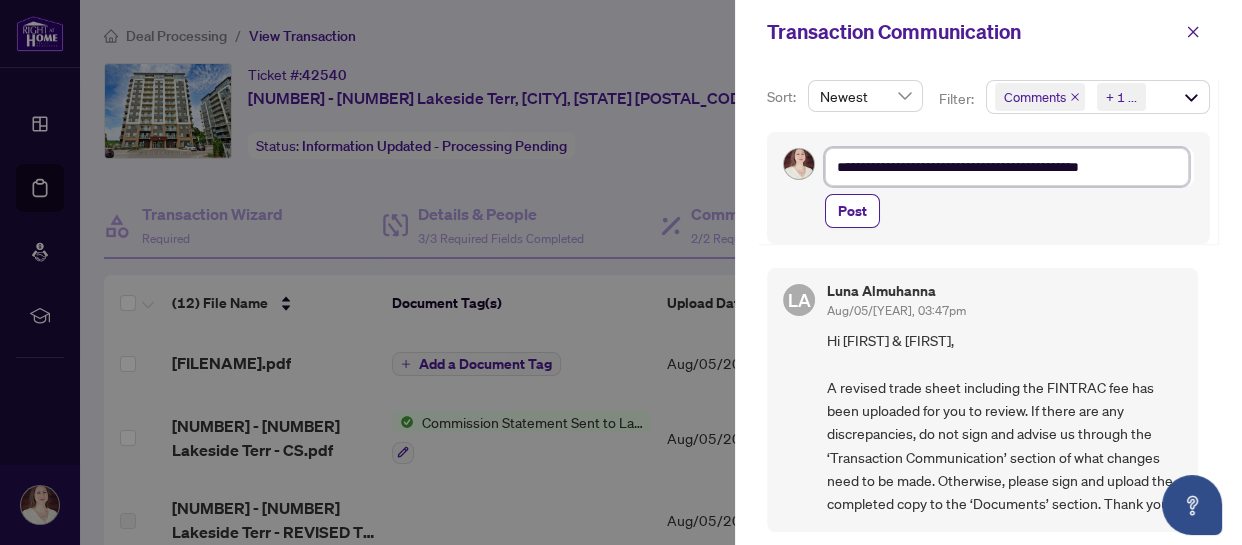 type on "**********" 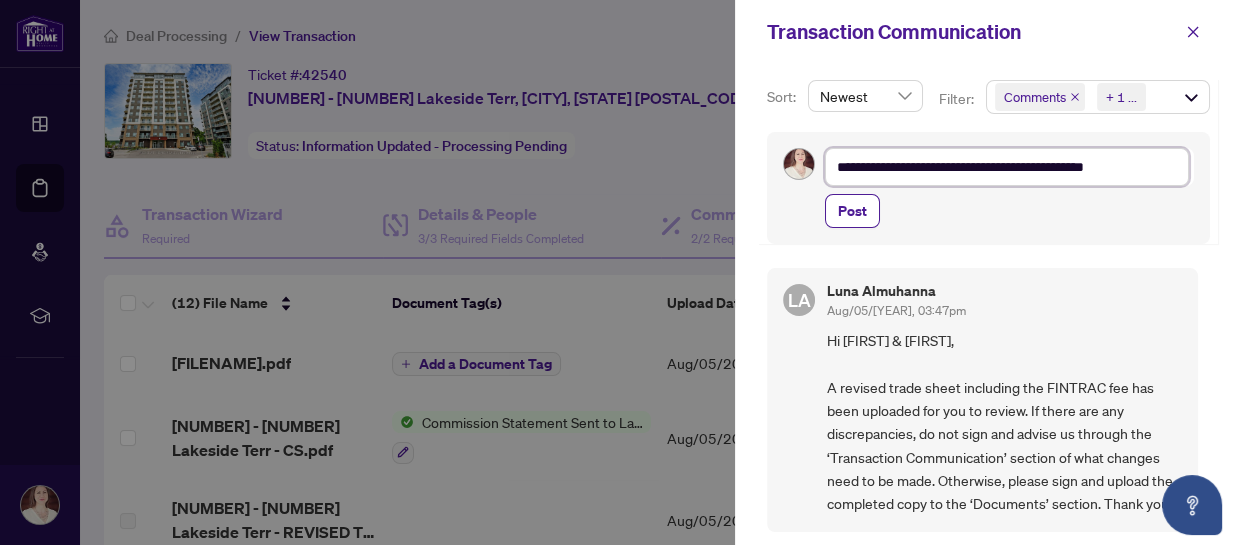 type on "**********" 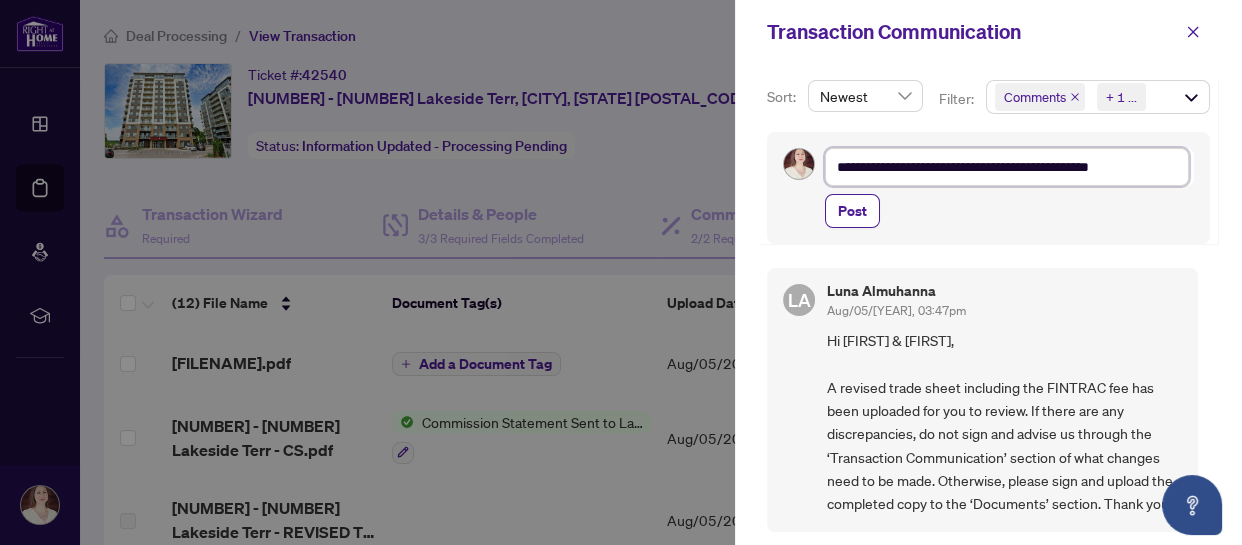 type on "**********" 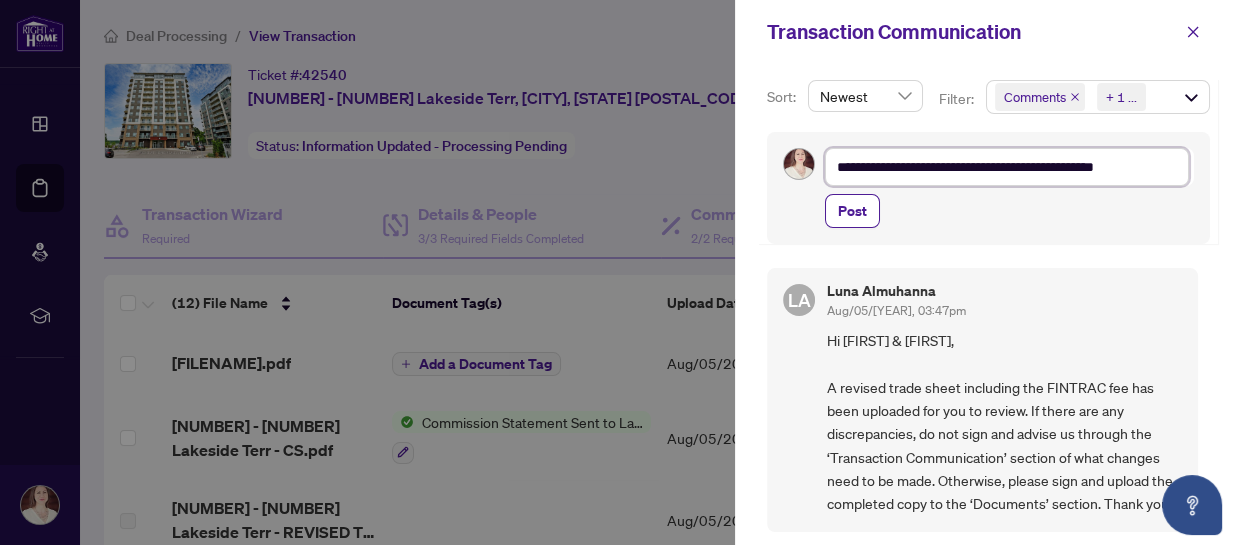 type on "**********" 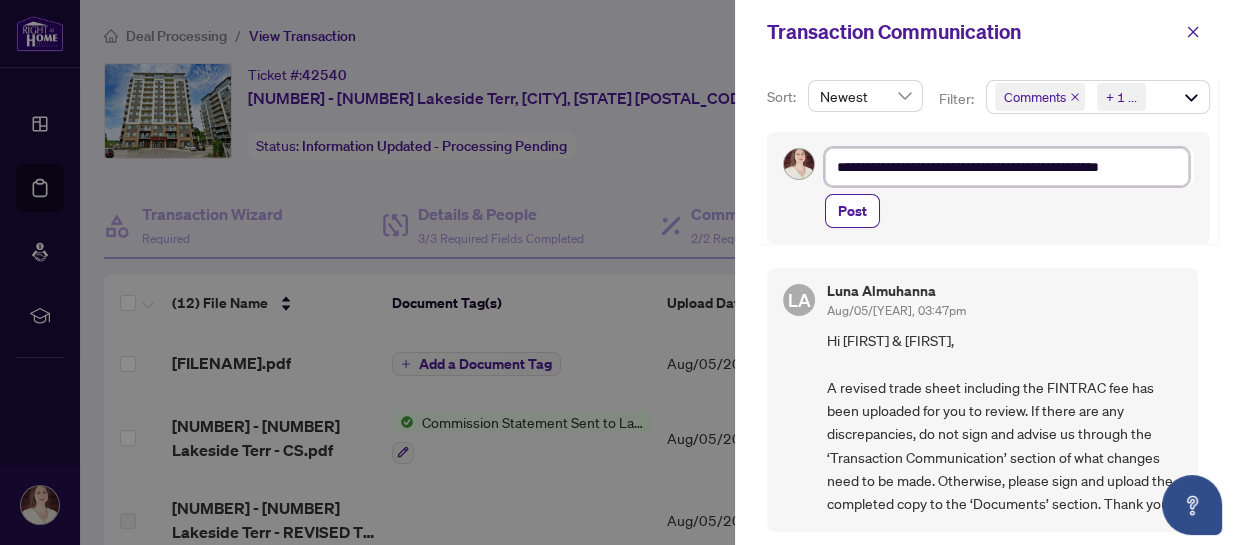 type on "**********" 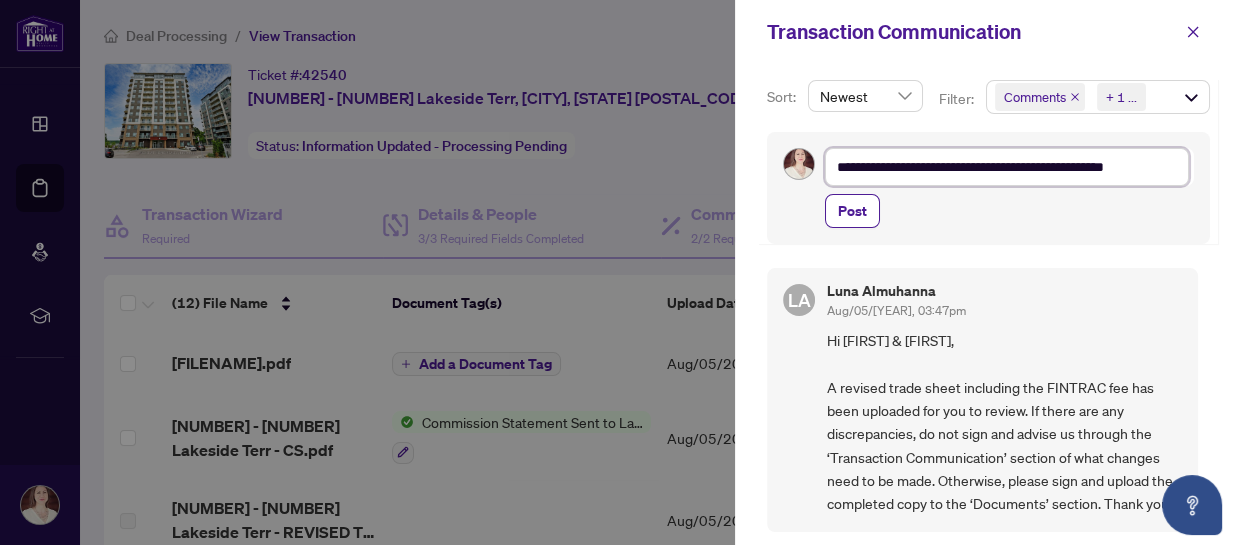 type on "**********" 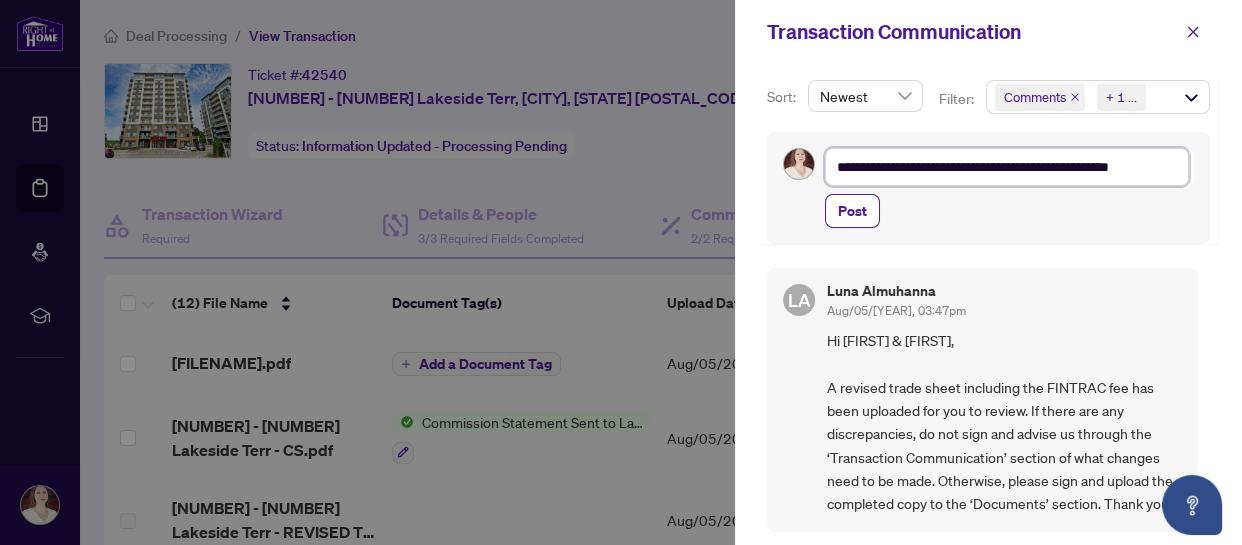 type on "**********" 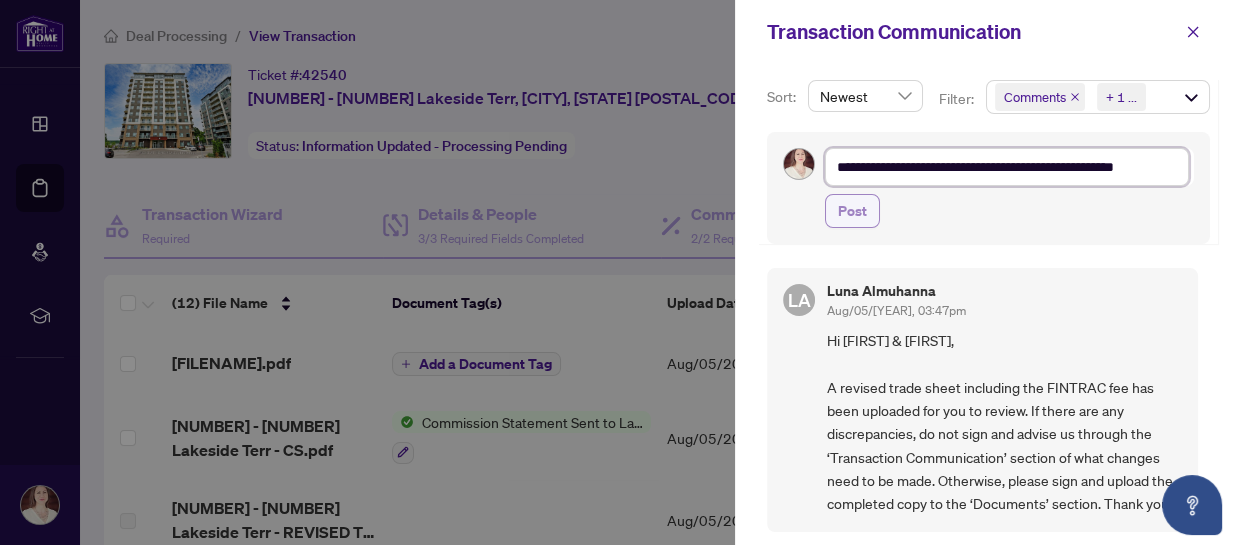 type on "**********" 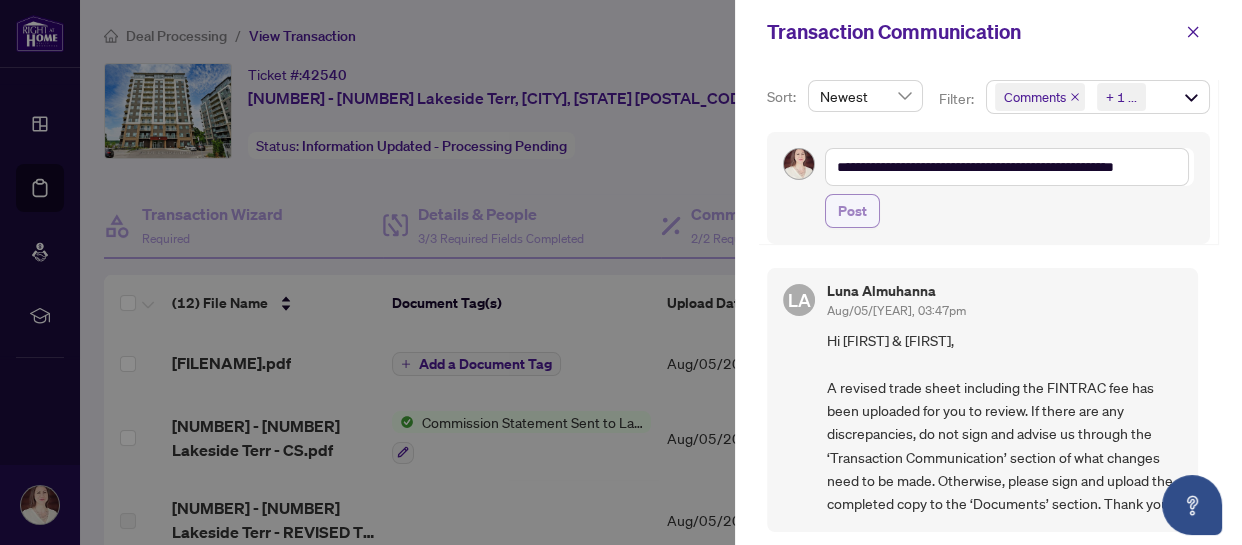 click on "Post" at bounding box center (852, 211) 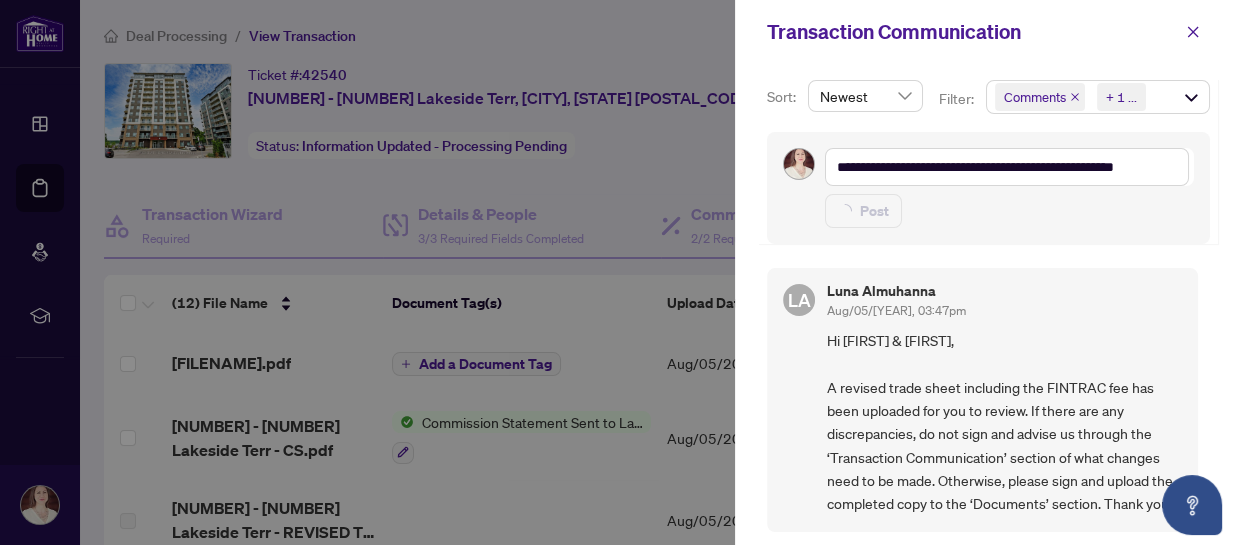 type 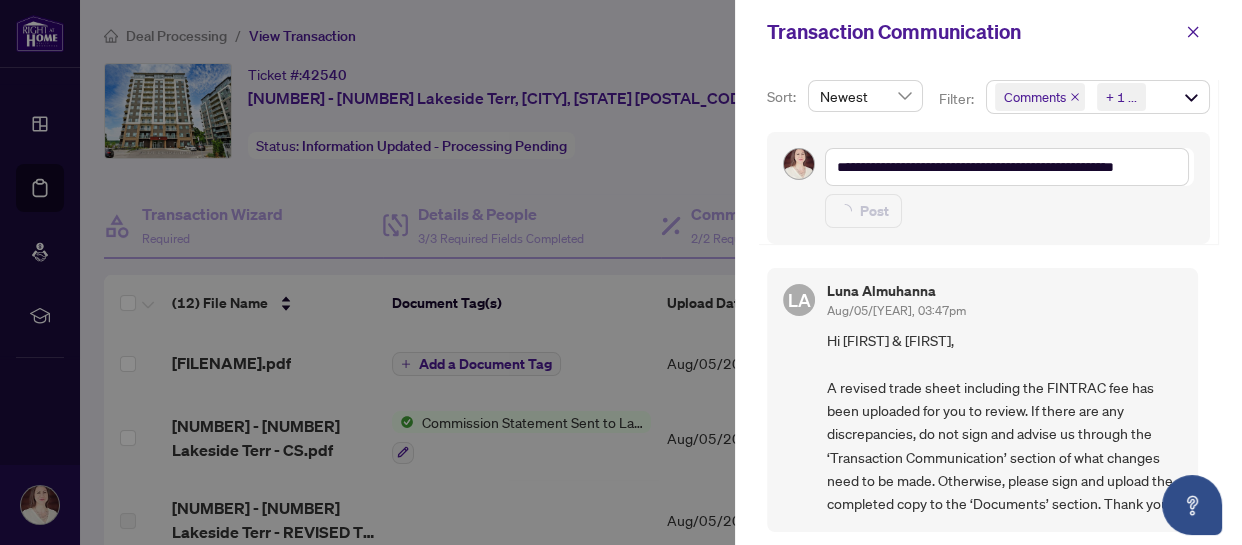 type on "**********" 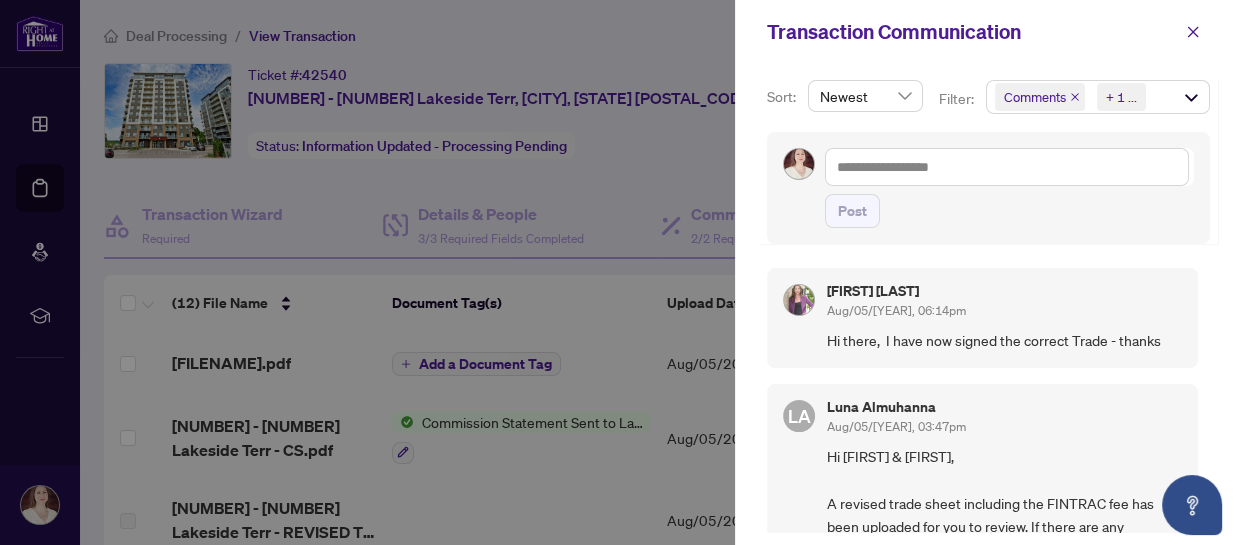 click at bounding box center (621, 272) 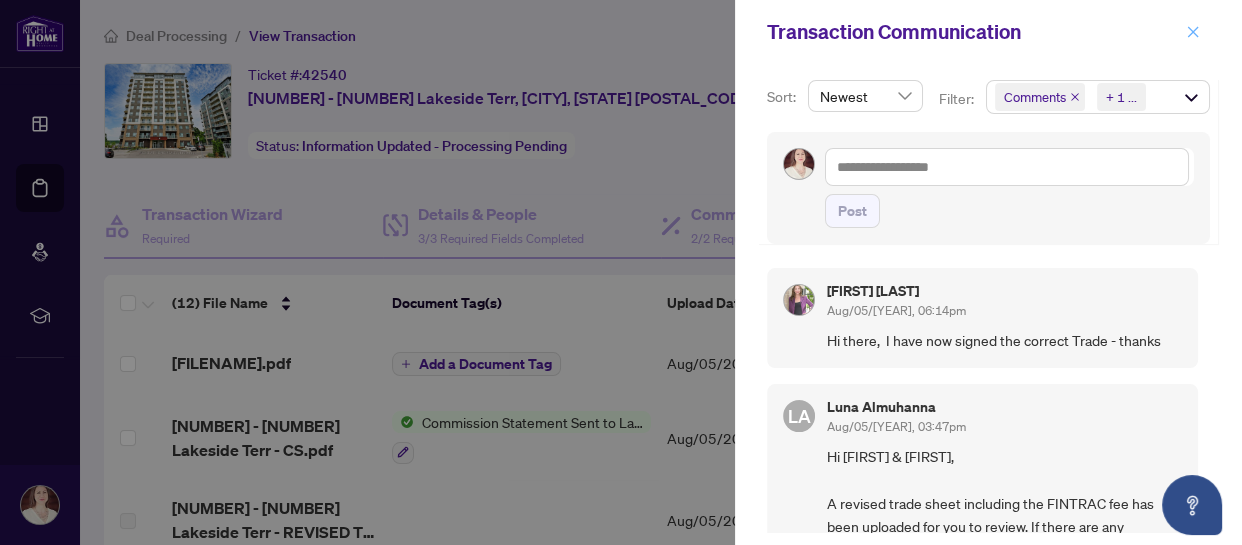 click 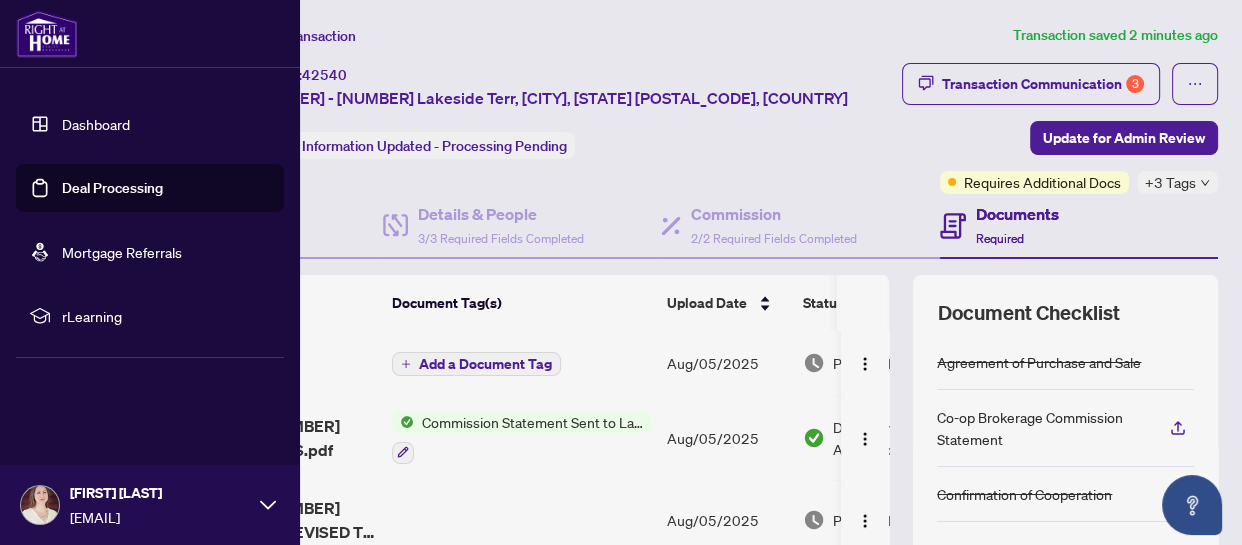 click on "[FIRST] [LAST]" at bounding box center [160, 493] 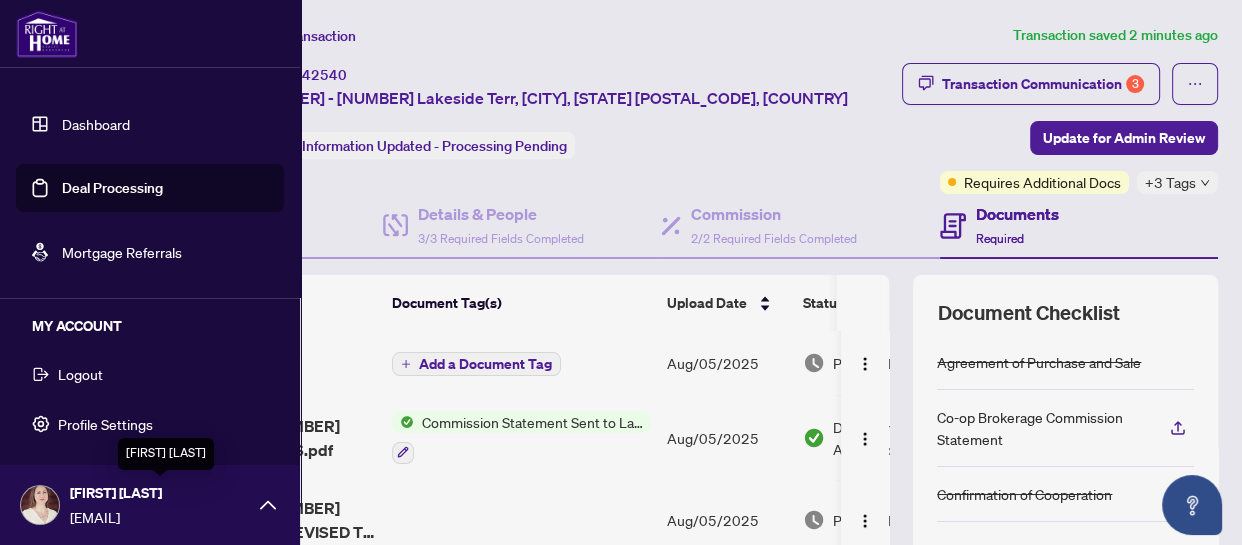click on "[FIRST] [LAST]" at bounding box center [160, 493] 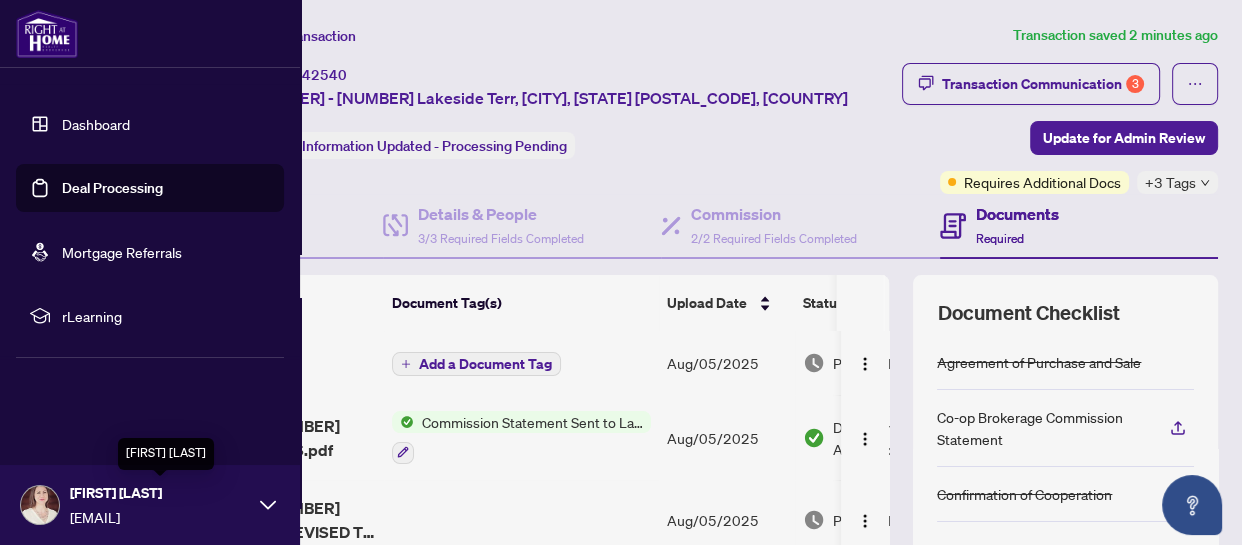 click on "[FIRST] [LAST]" at bounding box center (160, 493) 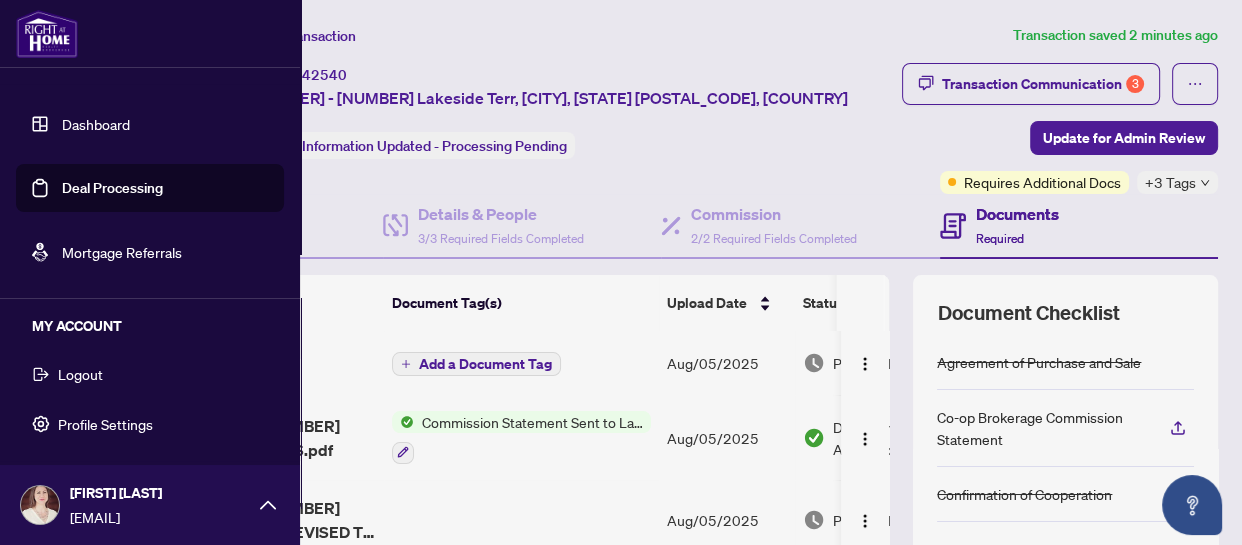 click at bounding box center (40, 505) 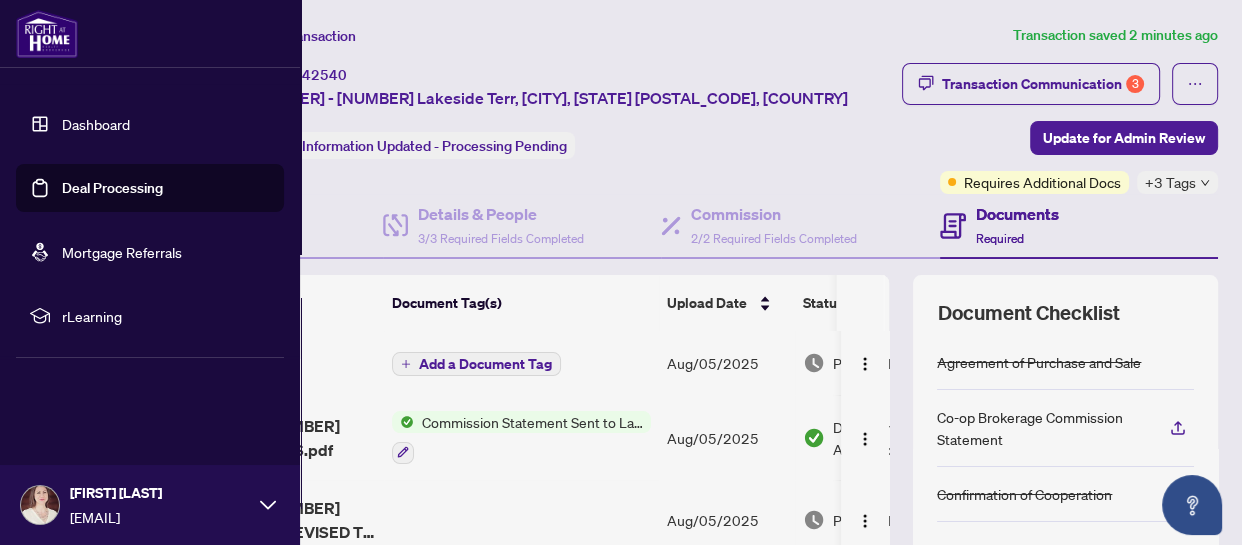 click at bounding box center (40, 505) 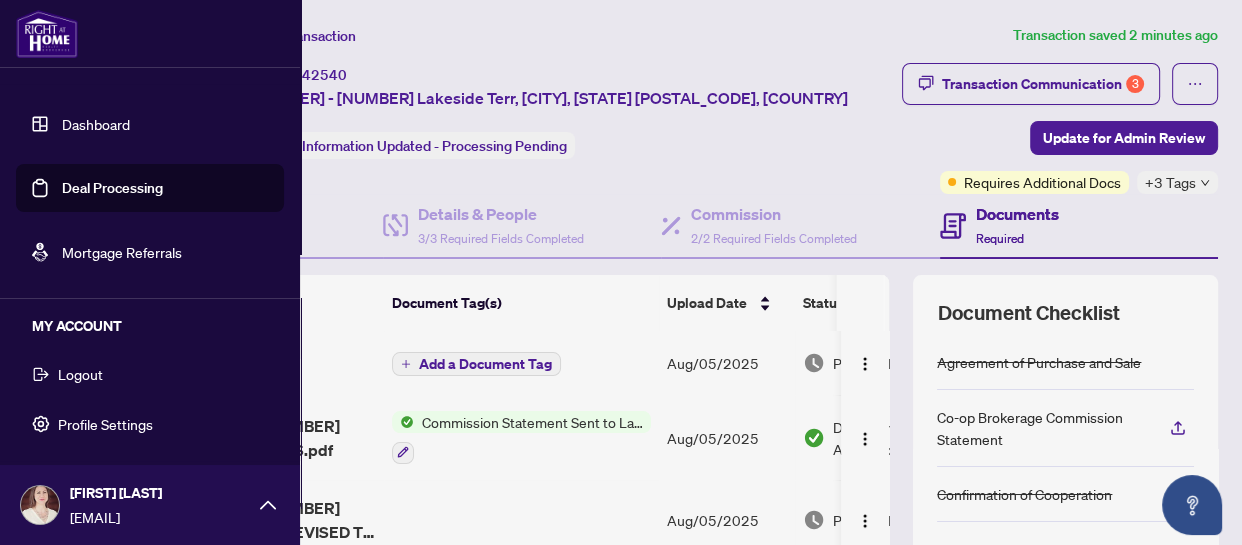click on "Profile Settings" at bounding box center [105, 424] 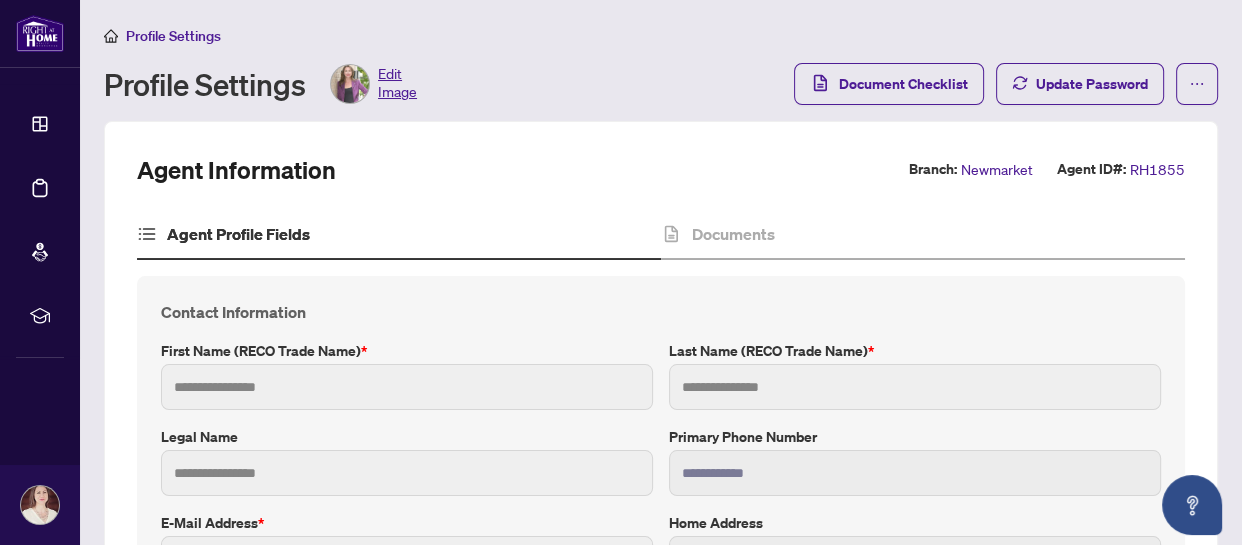 type on "****" 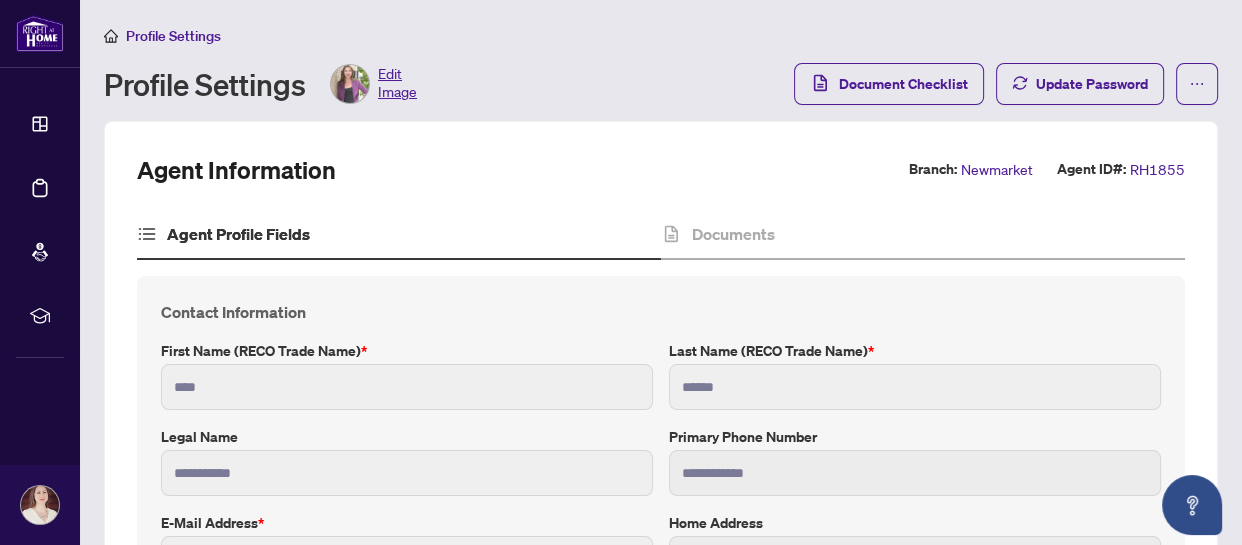 type on "**********" 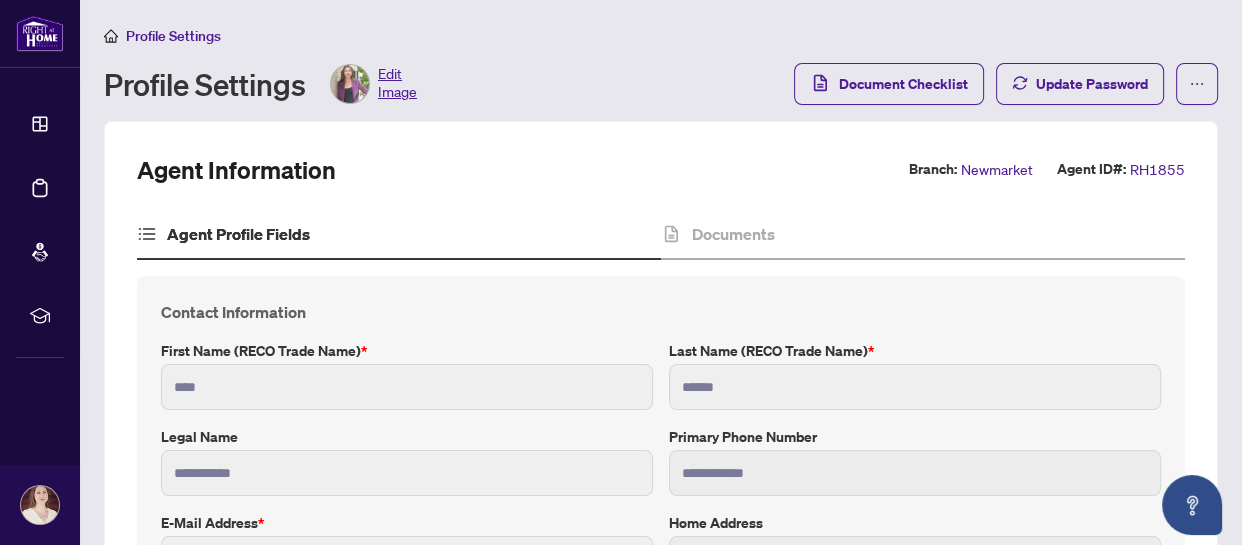click on "Edit    Image" at bounding box center (397, 84) 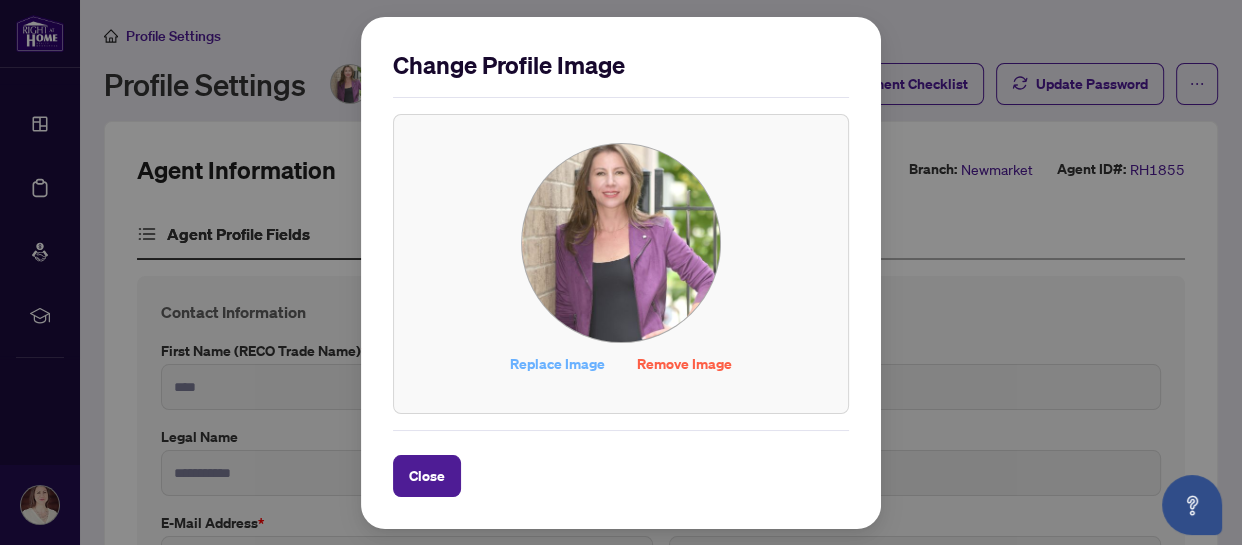 click on "Replace Image" at bounding box center [557, 364] 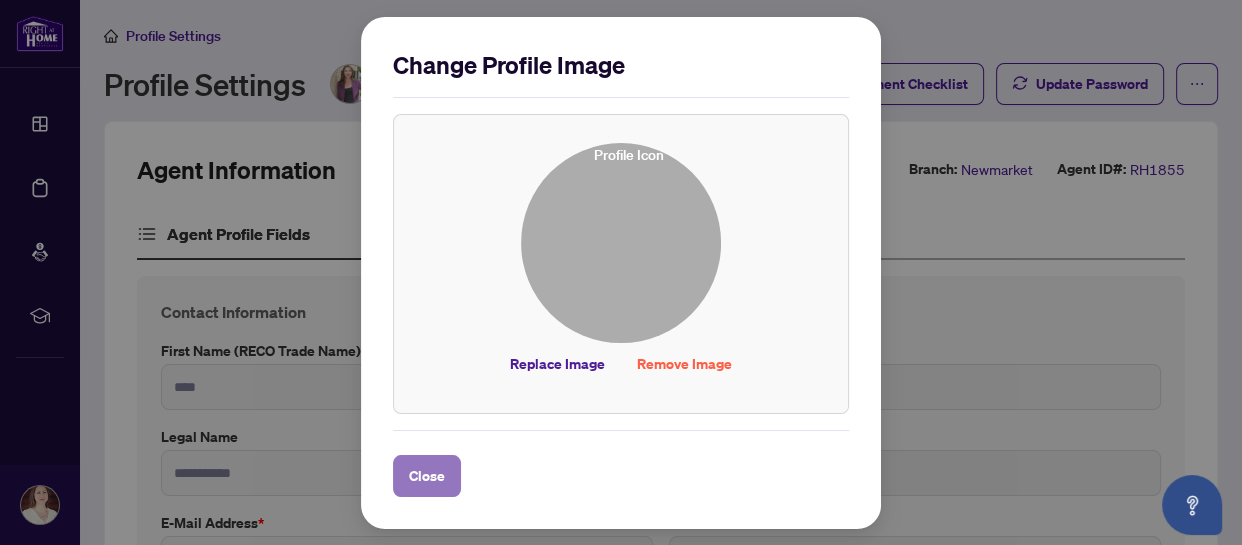 click on "Close" at bounding box center (427, 476) 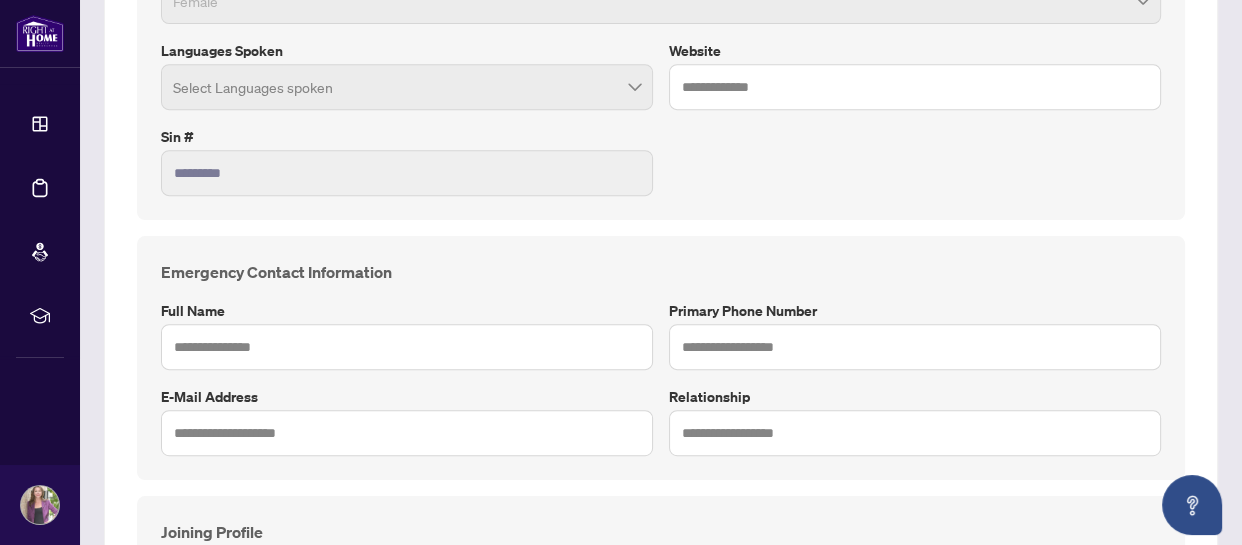 scroll, scrollTop: 0, scrollLeft: 0, axis: both 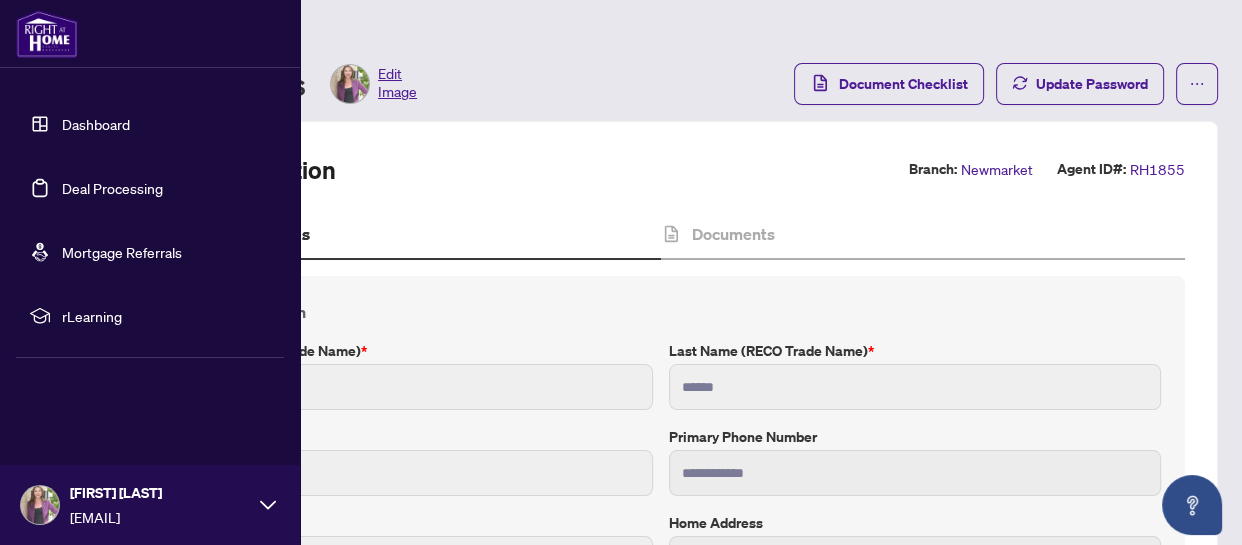 click on "Deal Processing" at bounding box center (112, 188) 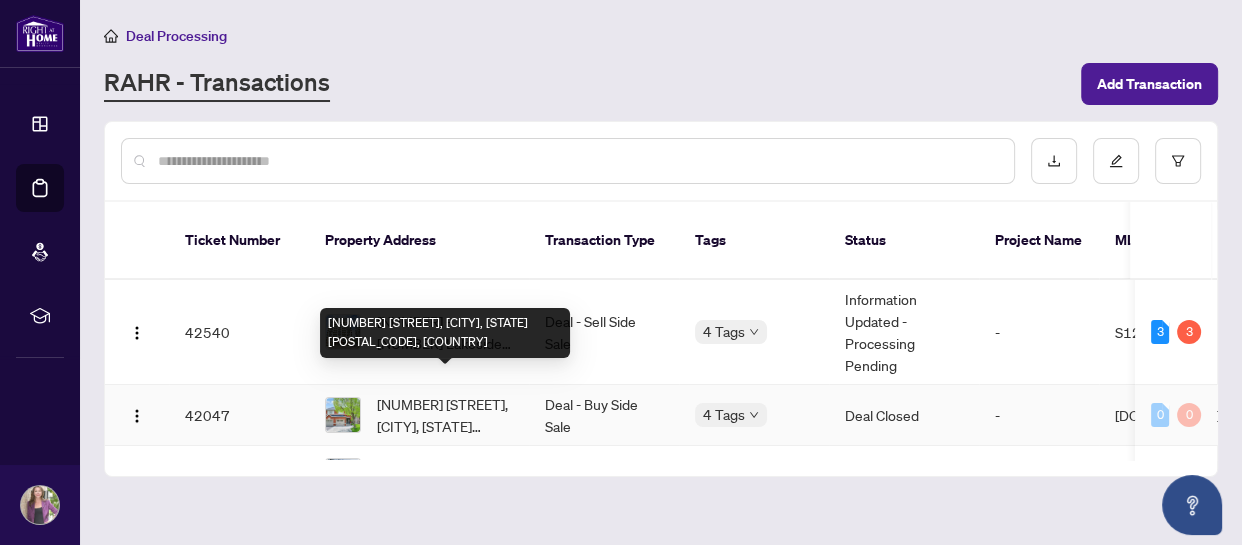 click on "[NUMBER] [STREET], [CITY], [STATE] [POSTAL_CODE], [COUNTRY]" at bounding box center (445, 333) 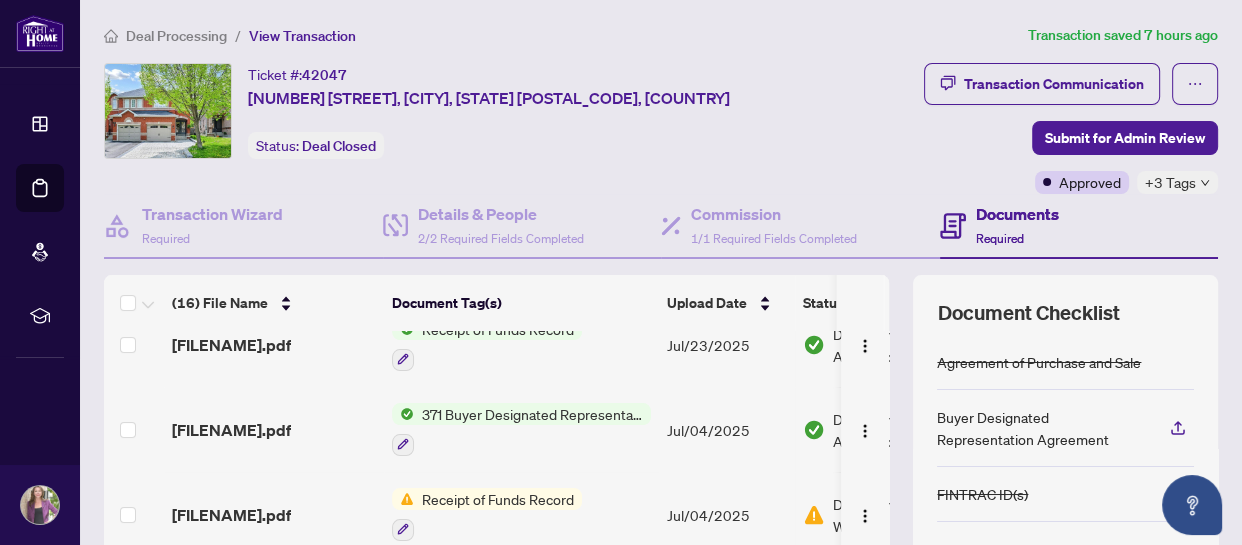 scroll, scrollTop: 0, scrollLeft: 0, axis: both 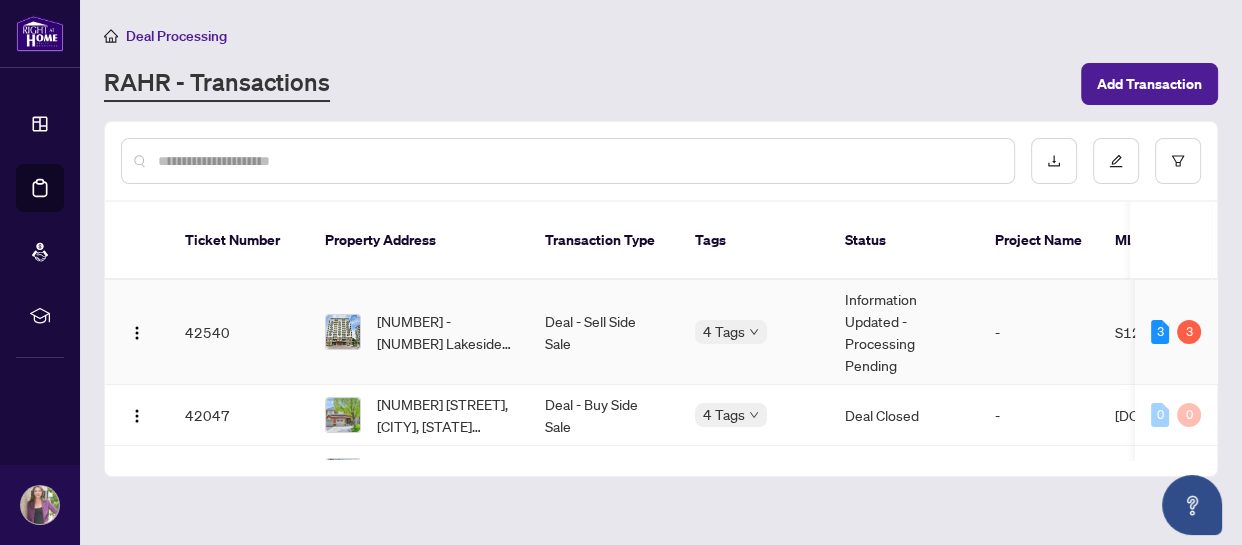 click on "[NUMBER] - [NUMBER] Lakeside Terr, [CITY], [STATE] [POSTAL_CODE], [COUNTRY]" at bounding box center [445, 332] 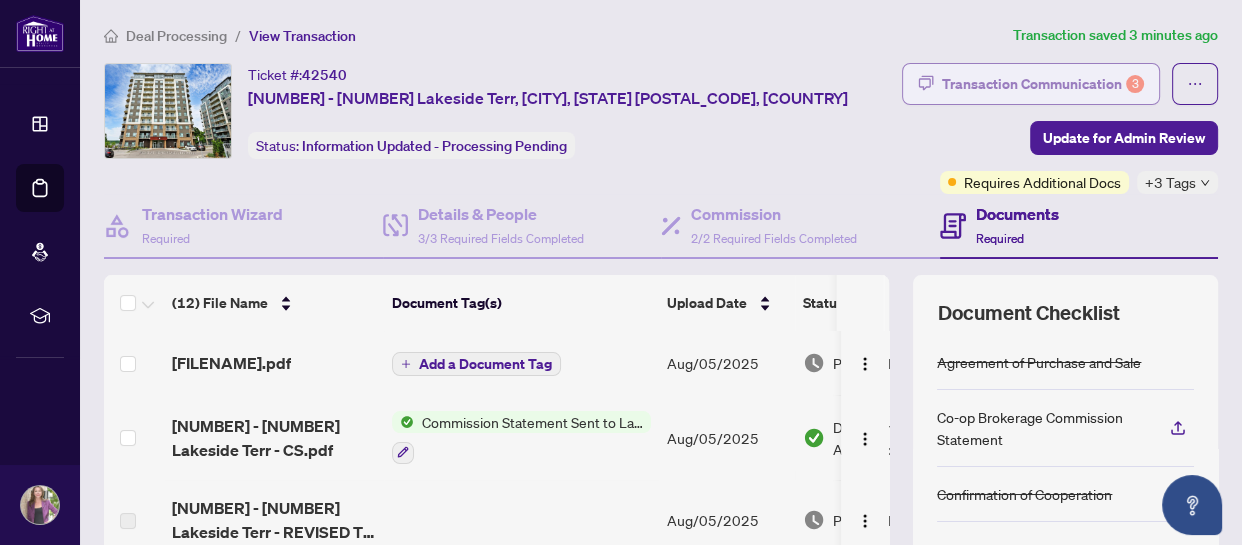 click on "Transaction Communication 3" at bounding box center (1043, 84) 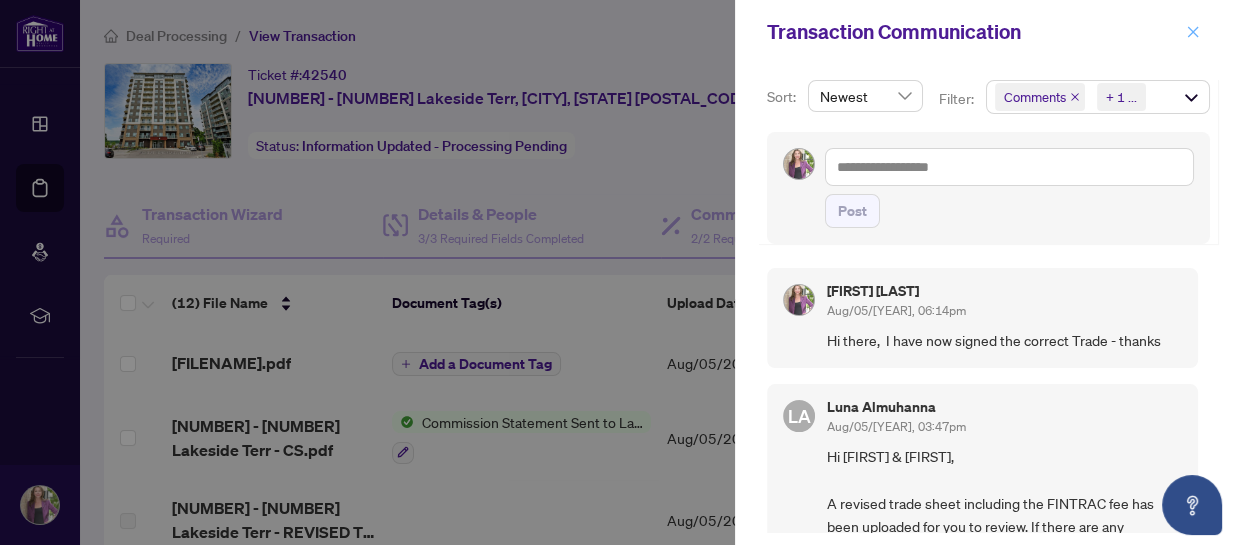 click 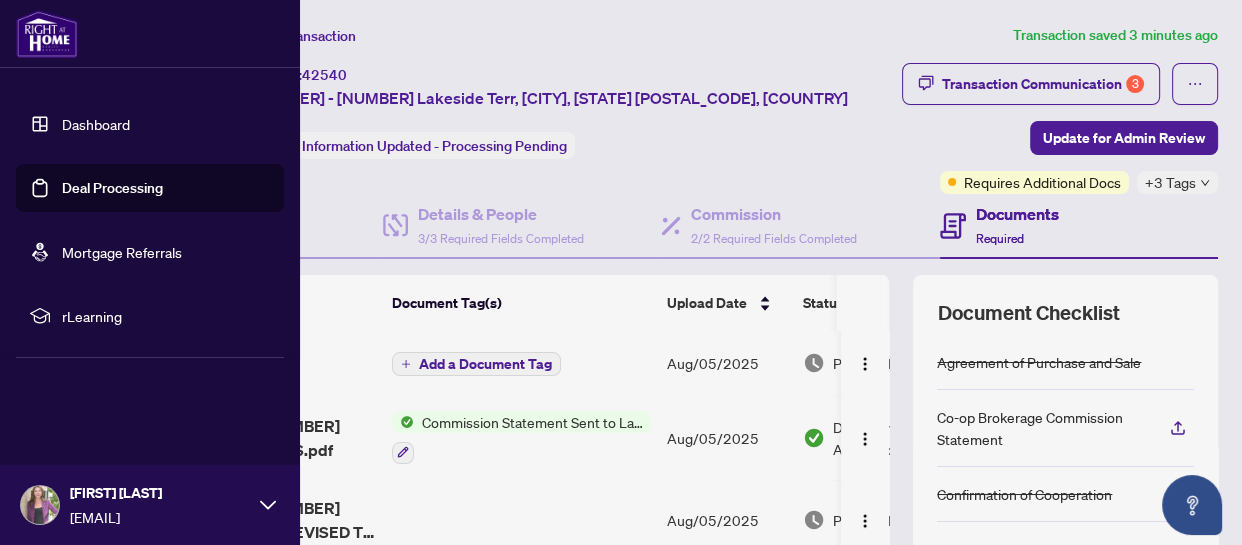 click on "Dashboard" at bounding box center [96, 124] 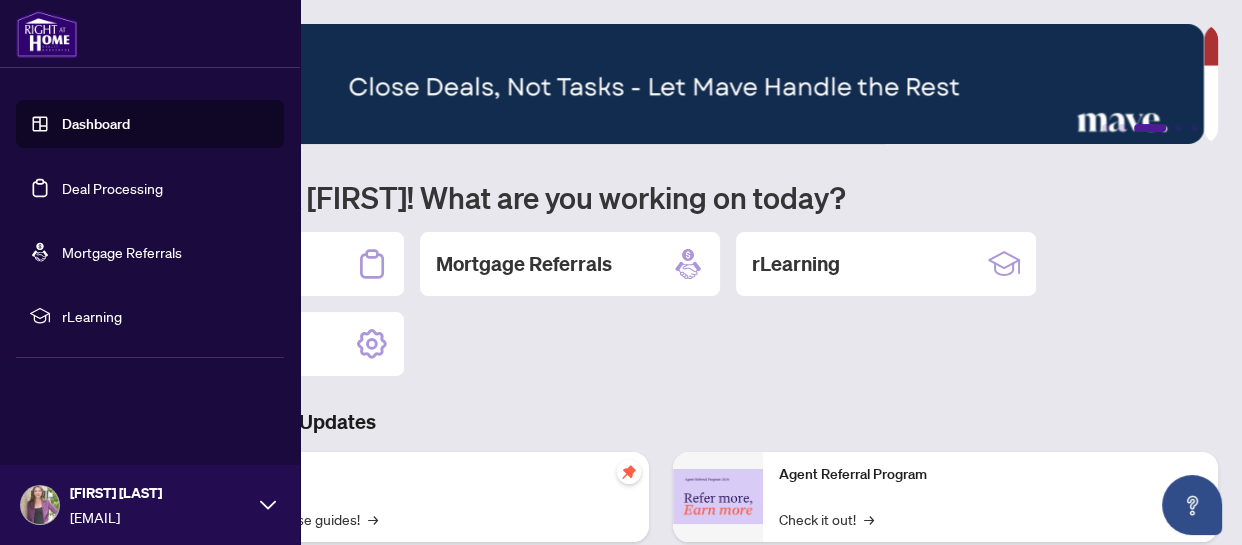 click on "Deal Processing" at bounding box center (112, 188) 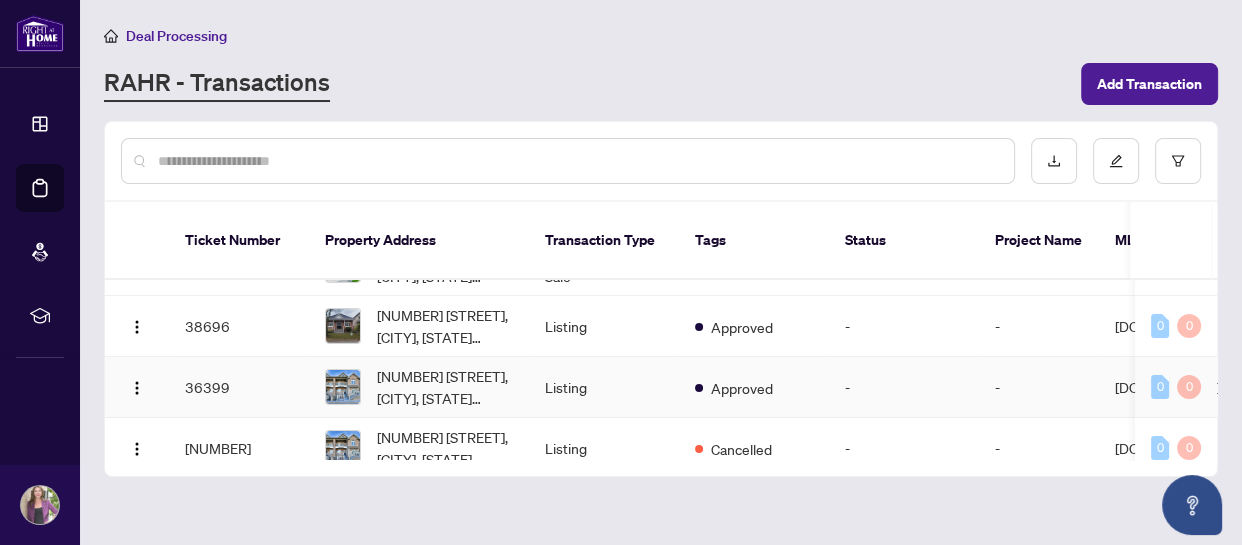 scroll, scrollTop: 181, scrollLeft: 0, axis: vertical 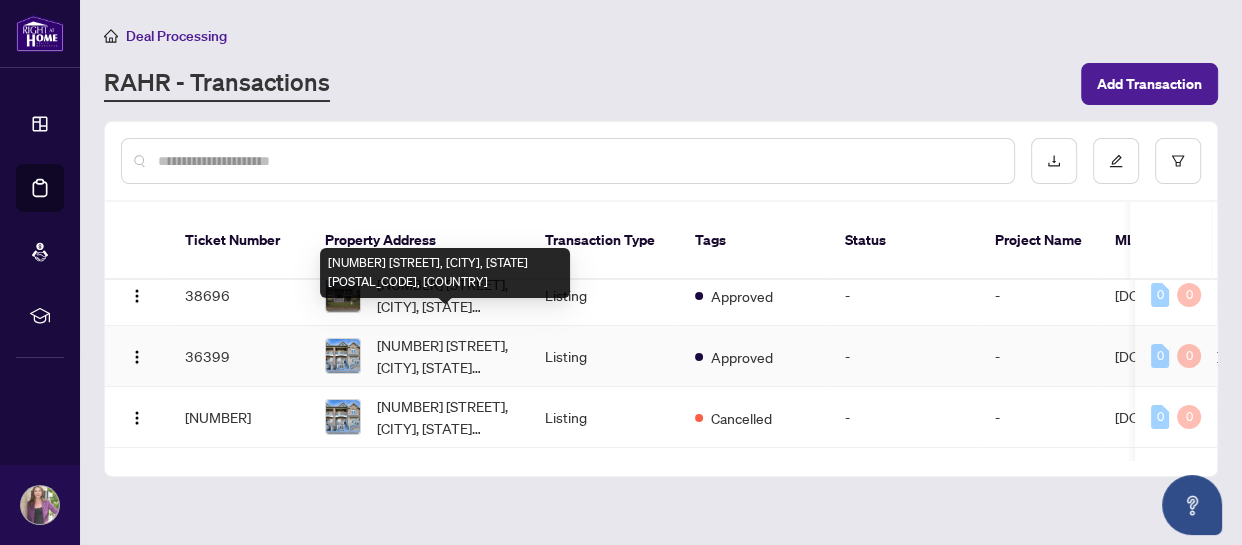click on "[NUMBER] [STREET], [CITY], [STATE] [POSTAL_CODE], [COUNTRY]" at bounding box center [445, 356] 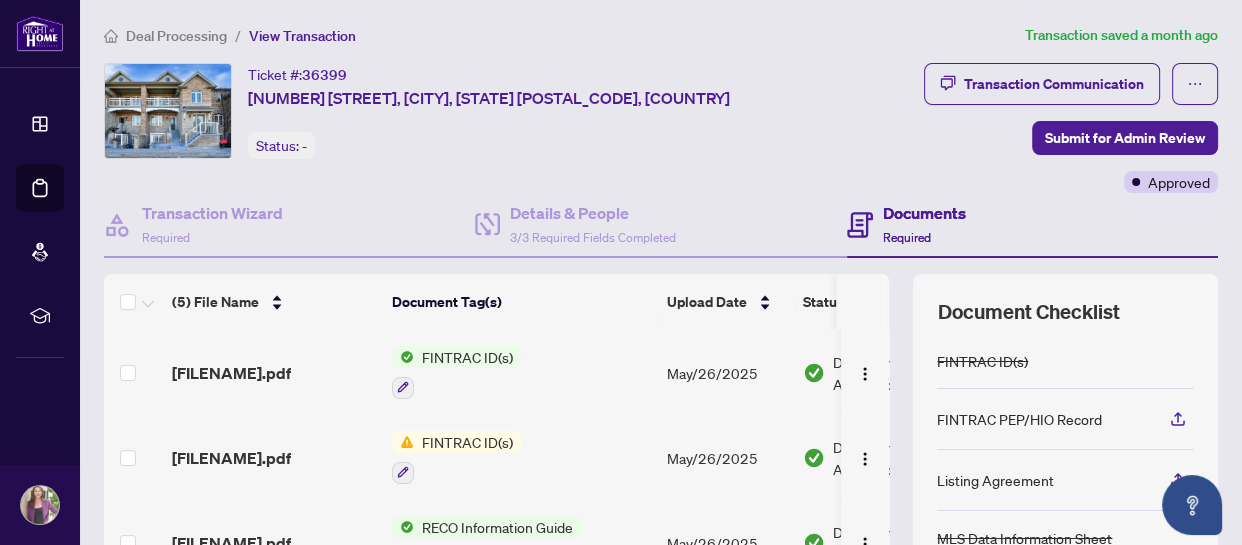 scroll, scrollTop: 272, scrollLeft: 0, axis: vertical 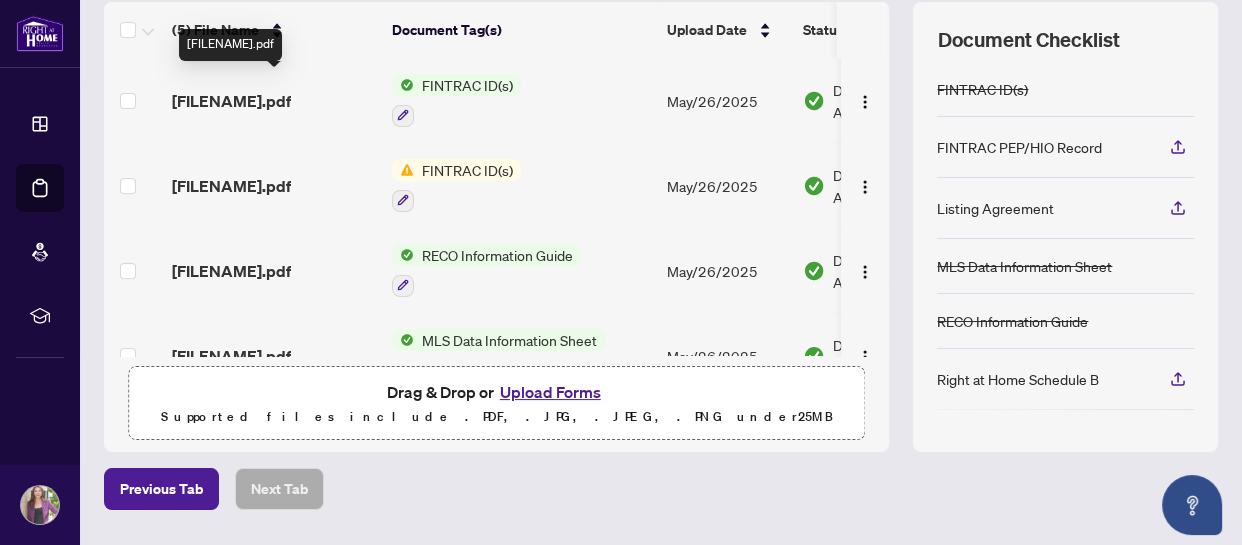 click on "[FILENAME].pdf" at bounding box center (231, 101) 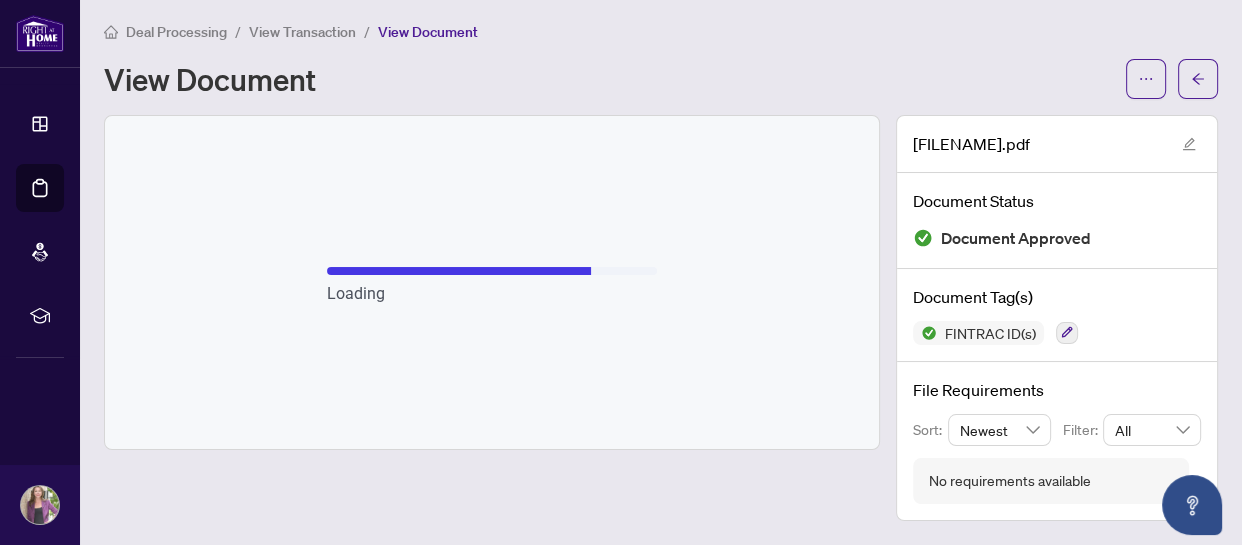 scroll, scrollTop: 2, scrollLeft: 0, axis: vertical 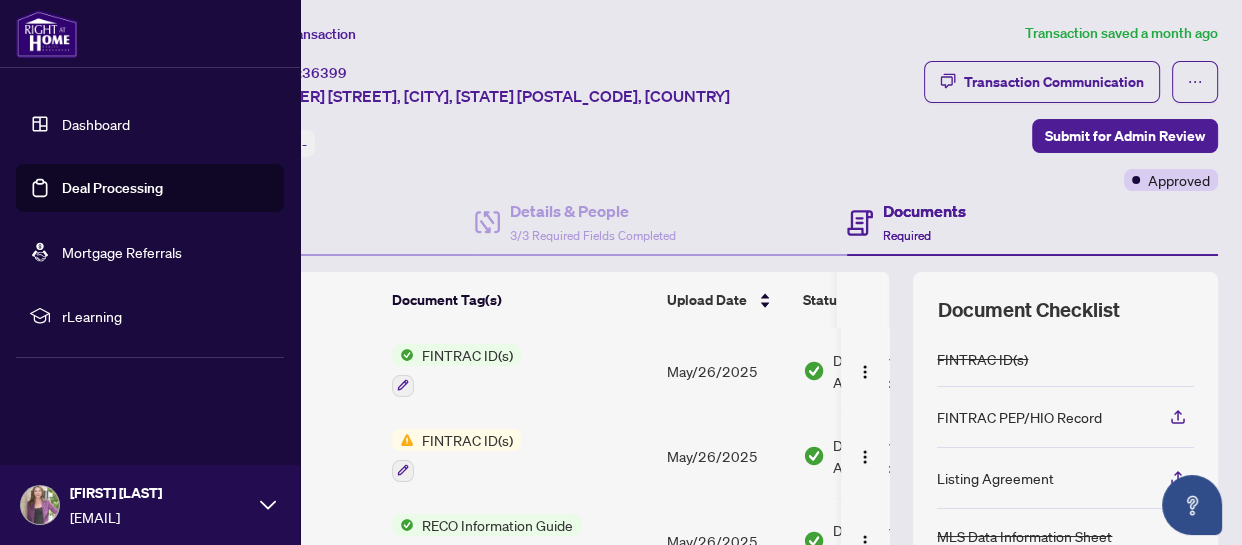 click on "Dashboard" at bounding box center [96, 124] 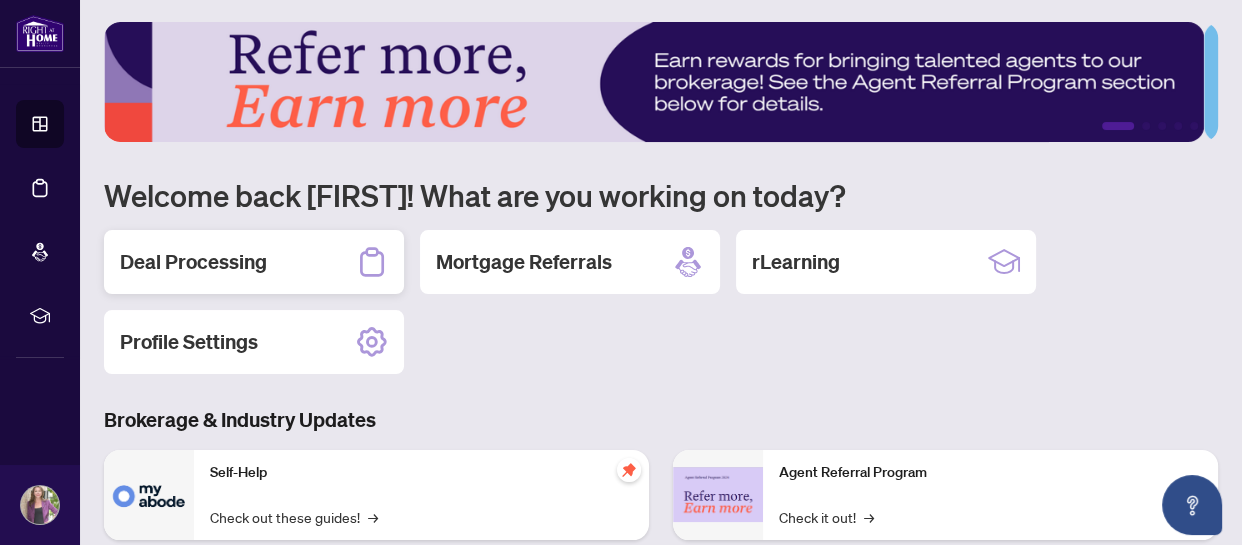 click on "Deal Processing" at bounding box center (193, 262) 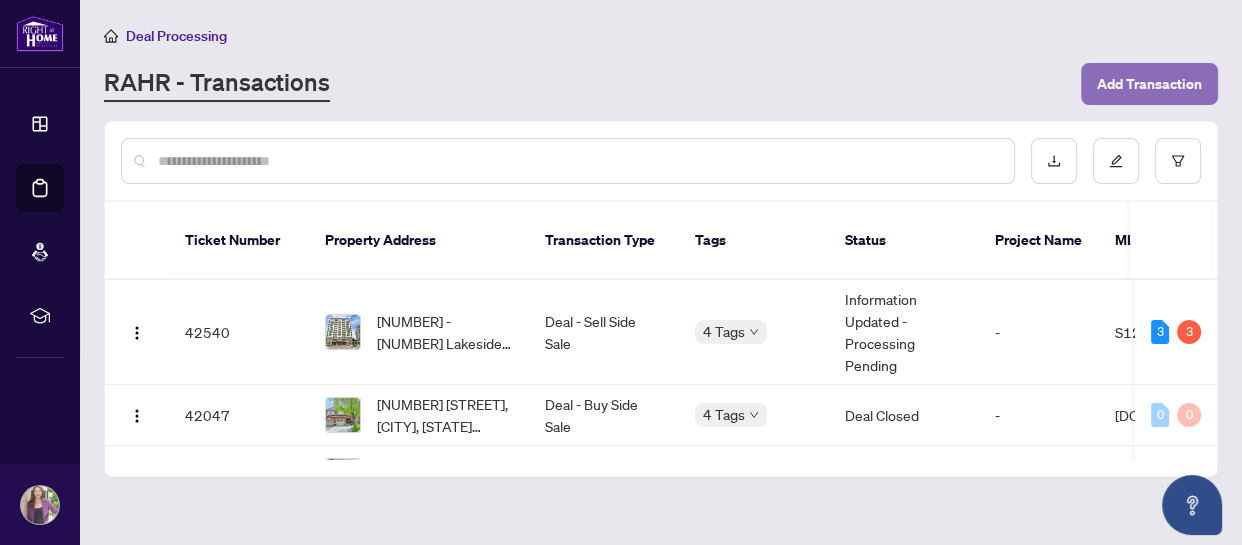 click on "Add Transaction" at bounding box center [1149, 84] 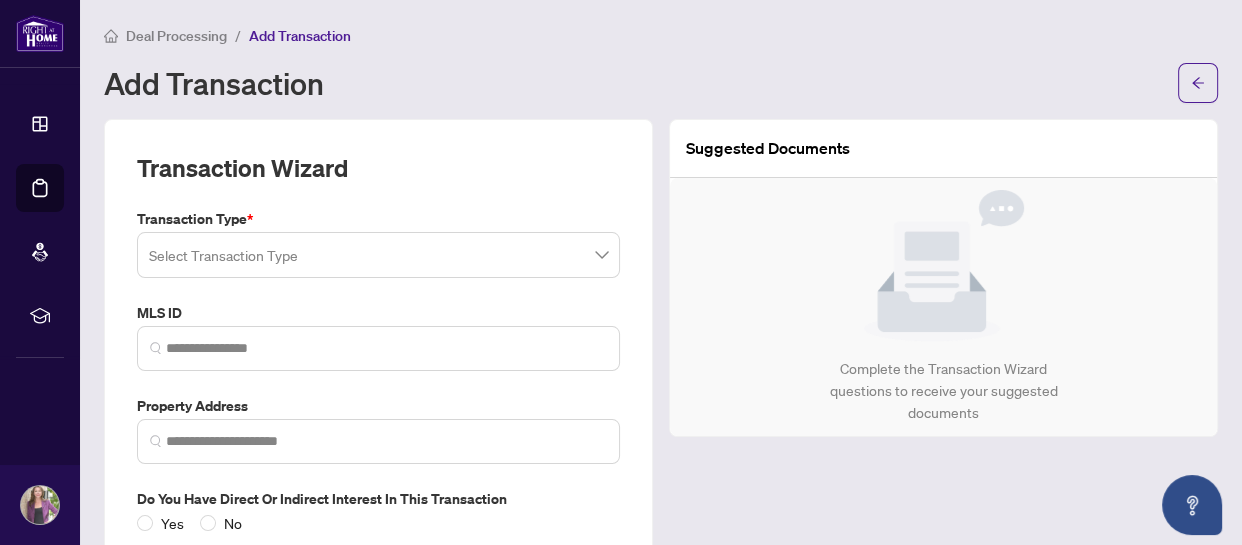 click at bounding box center [378, 255] 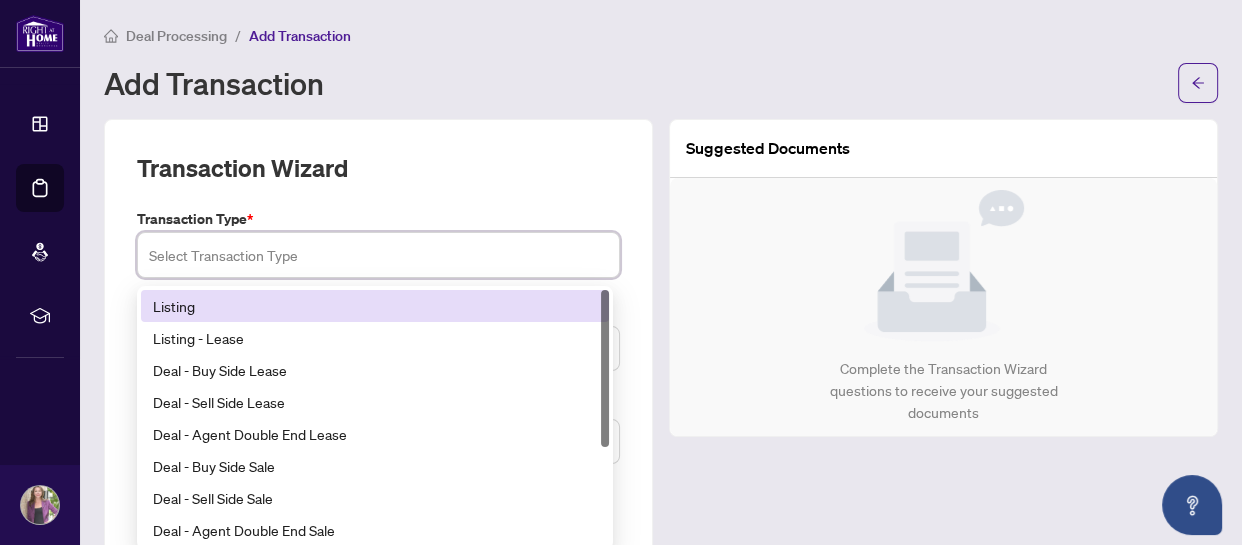 click on "Listing" at bounding box center (375, 306) 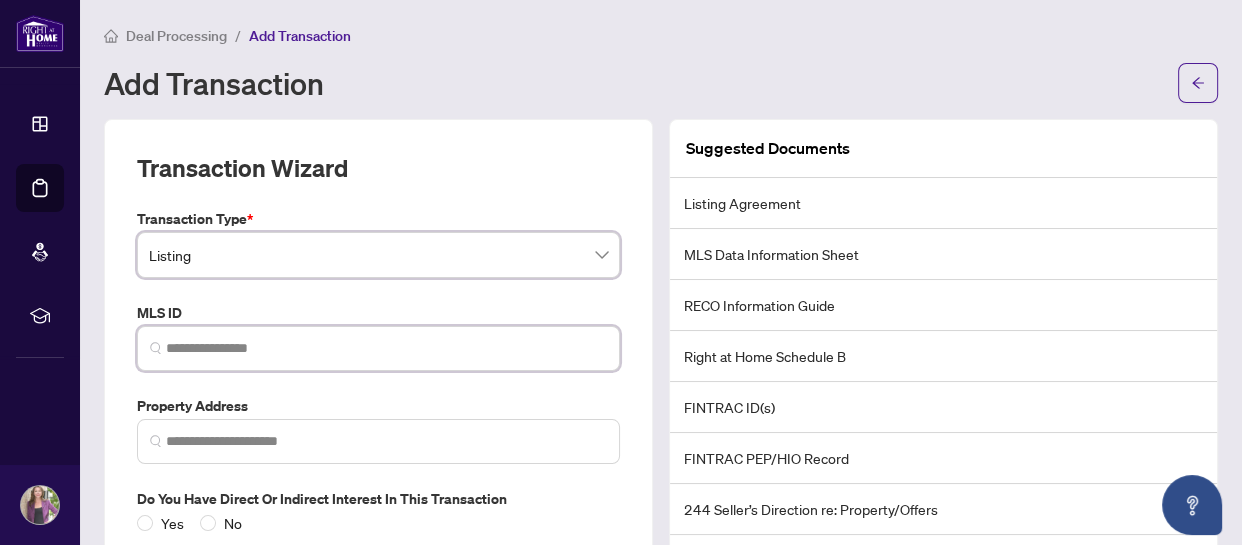 click at bounding box center (386, 348) 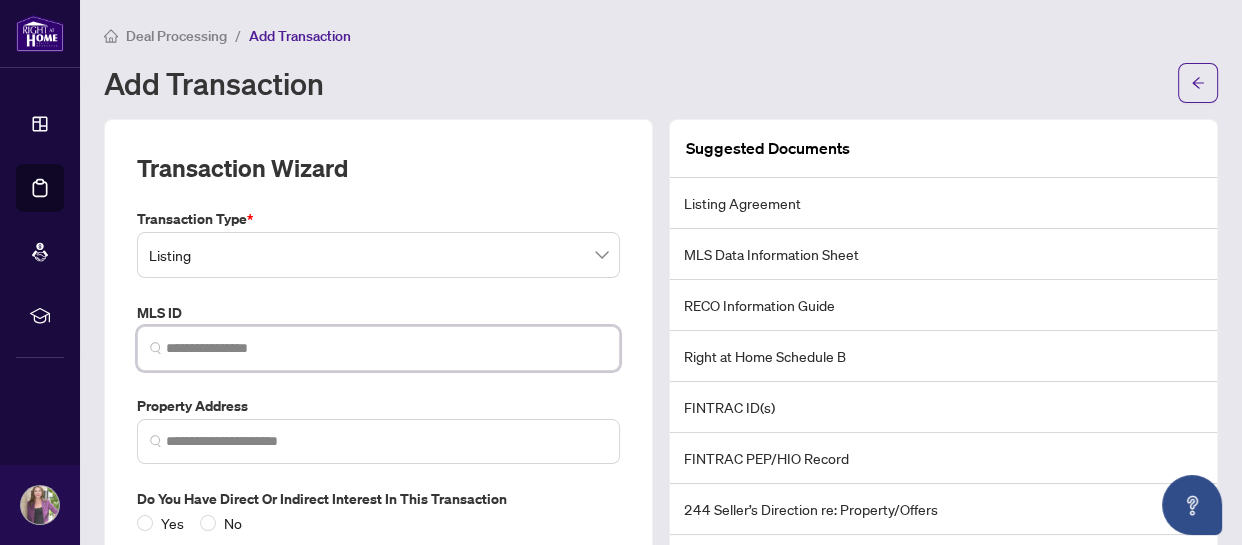 paste on "*********" 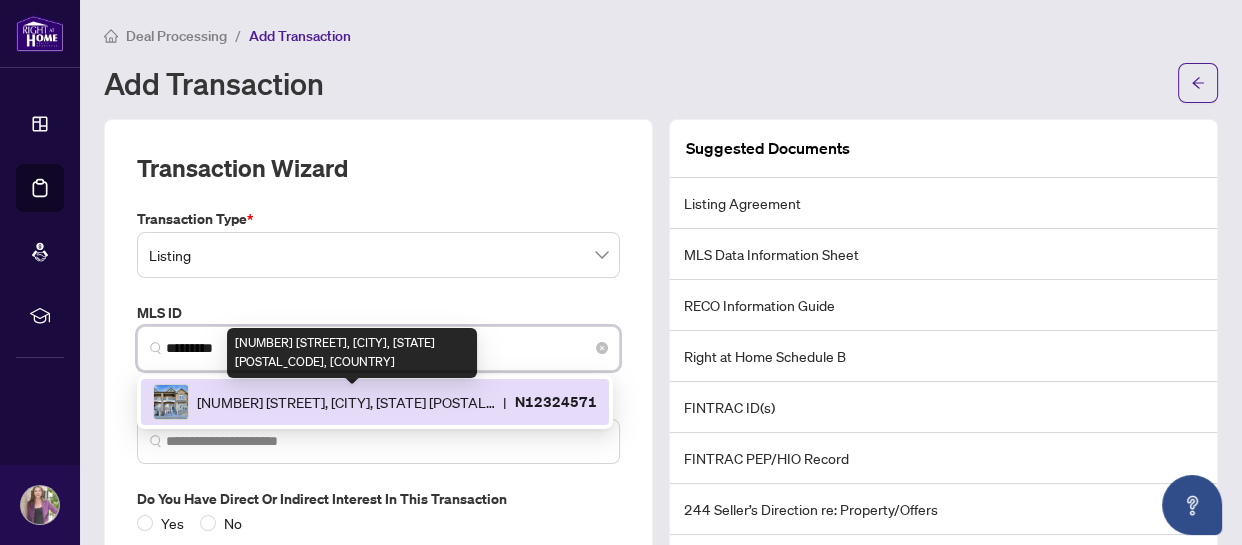 click on "[NUMBER] [STREET], [CITY], [STATE] [POSTAL_CODE], [COUNTRY]" at bounding box center (346, 402) 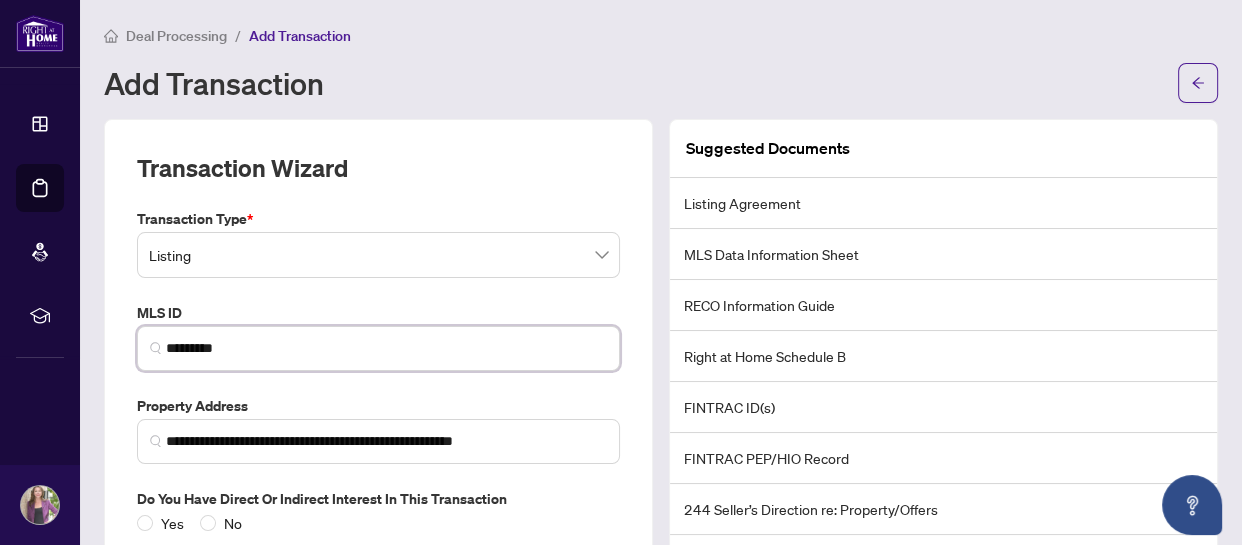 scroll, scrollTop: 135, scrollLeft: 0, axis: vertical 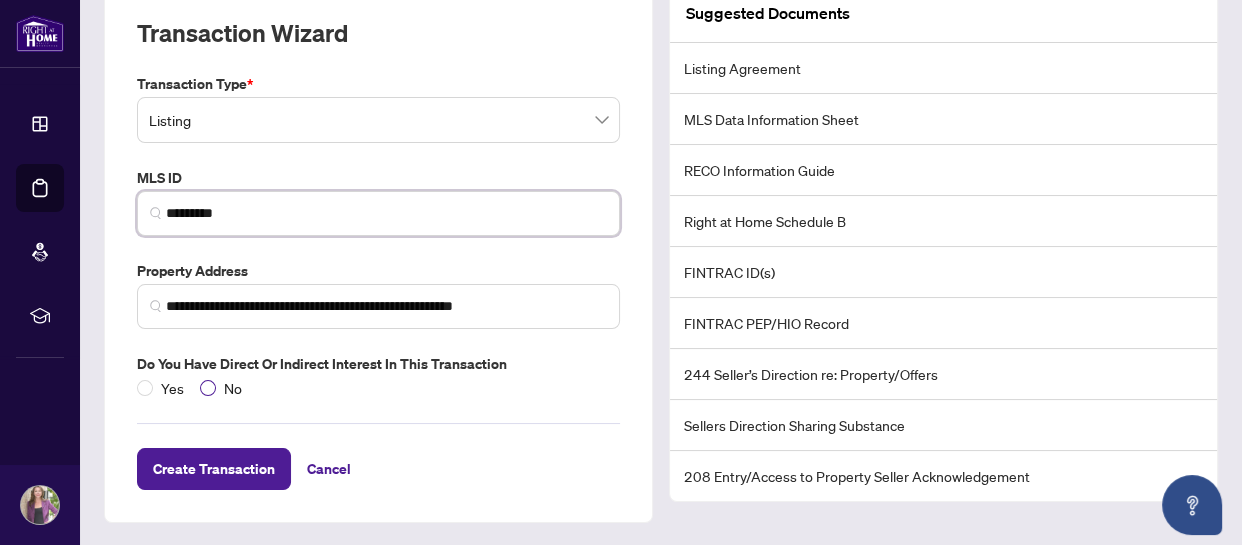 type on "*********" 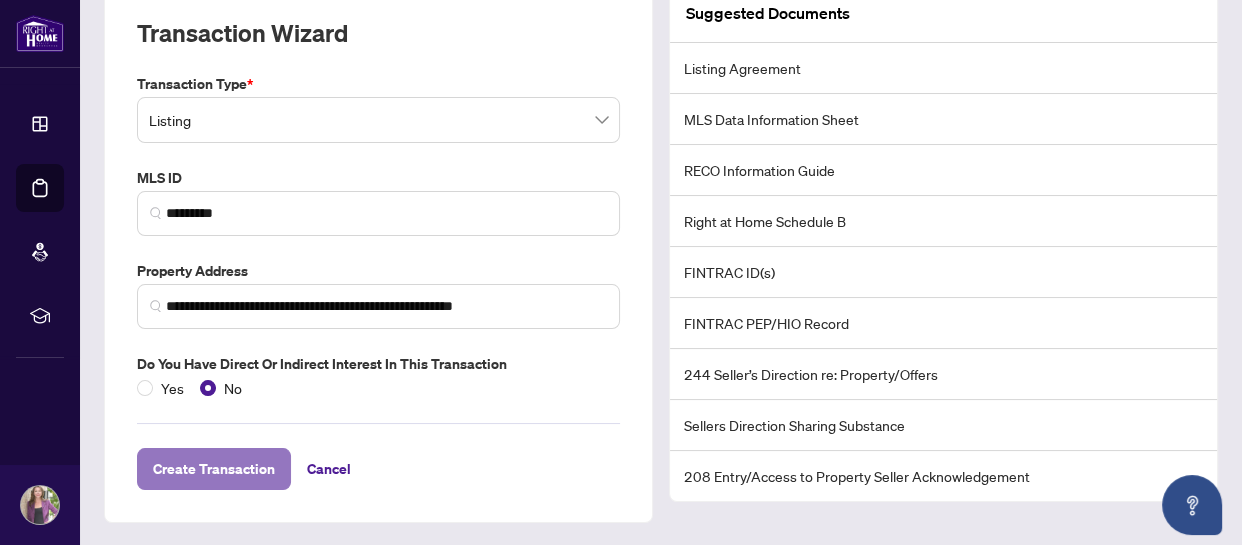 click on "Create Transaction" at bounding box center (214, 469) 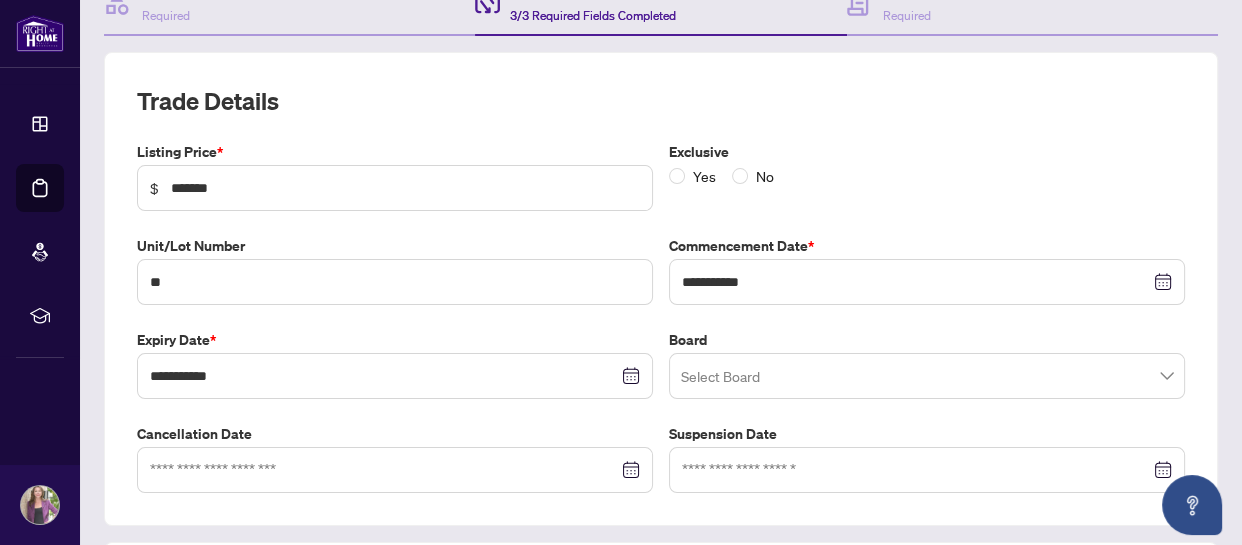 scroll, scrollTop: 317, scrollLeft: 0, axis: vertical 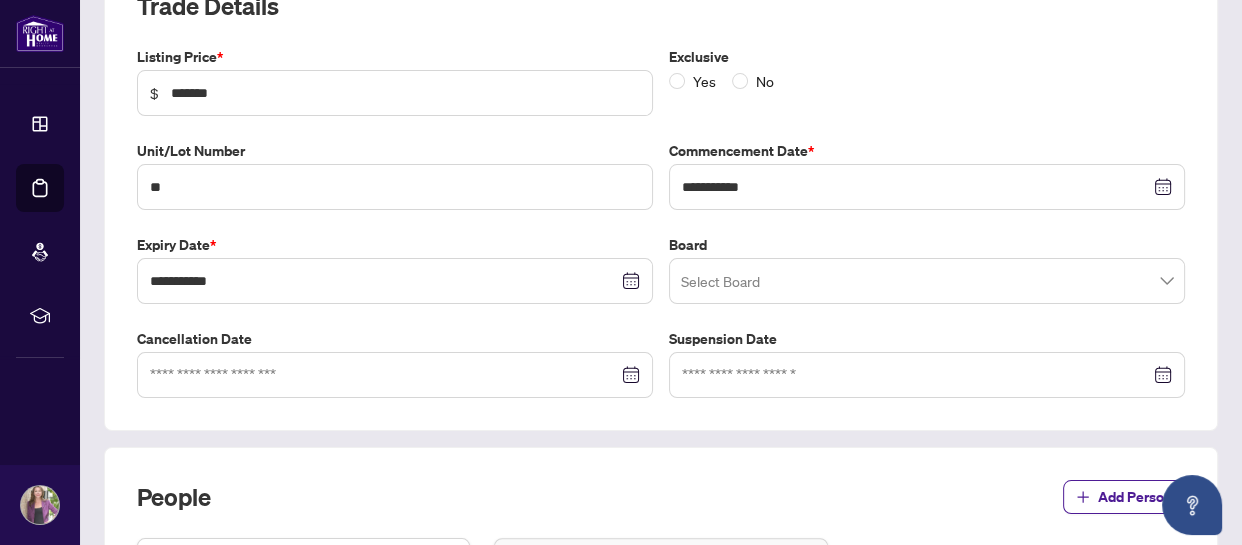 click at bounding box center [927, 281] 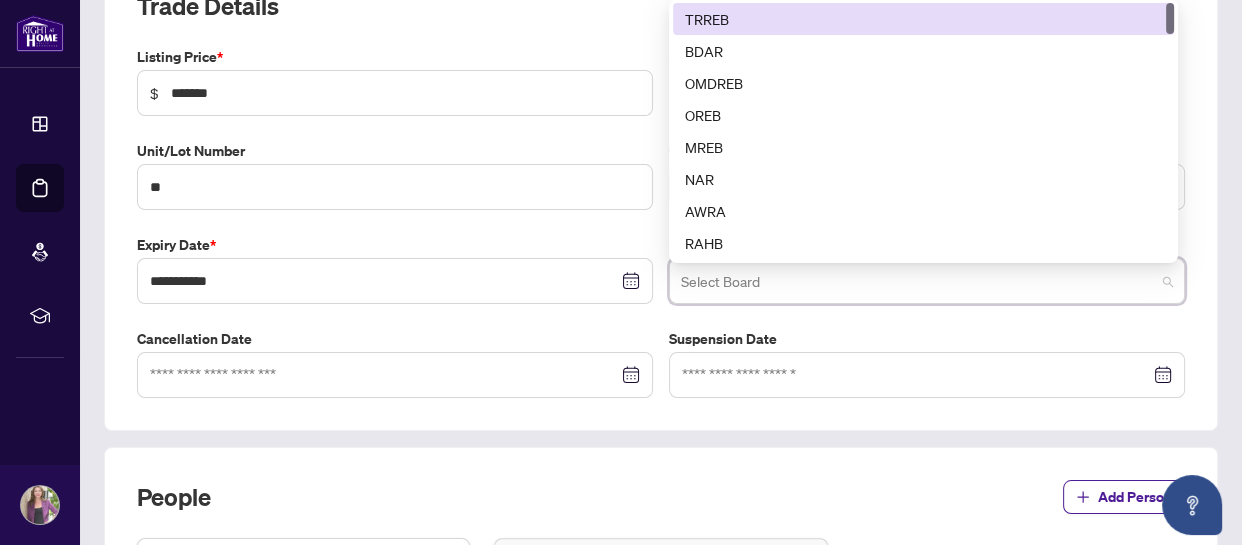 click on "TRREB" at bounding box center [923, 19] 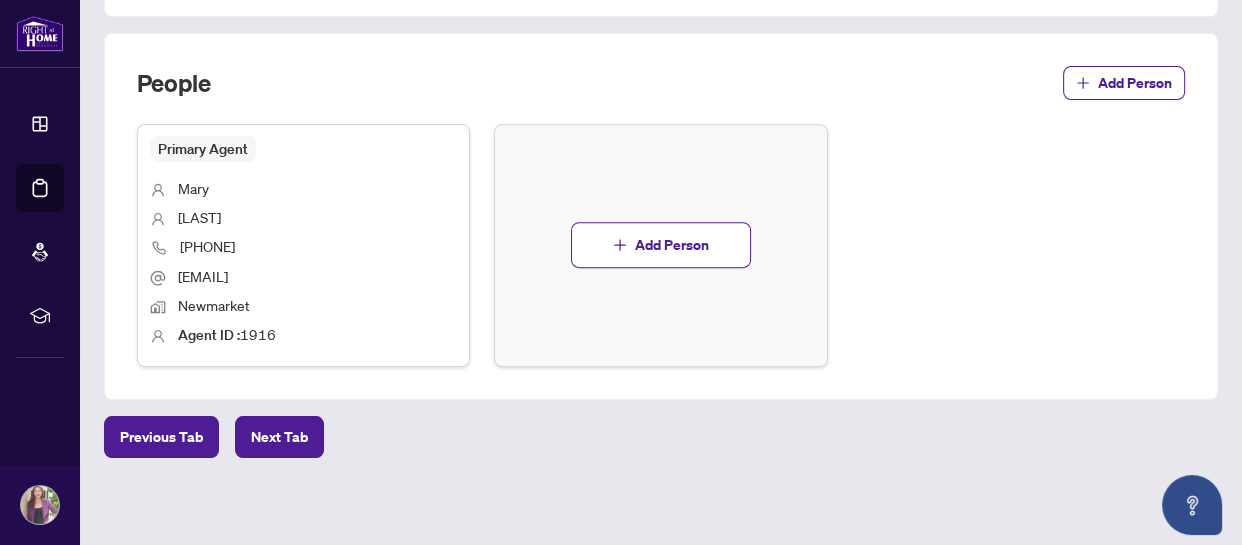 scroll, scrollTop: 733, scrollLeft: 0, axis: vertical 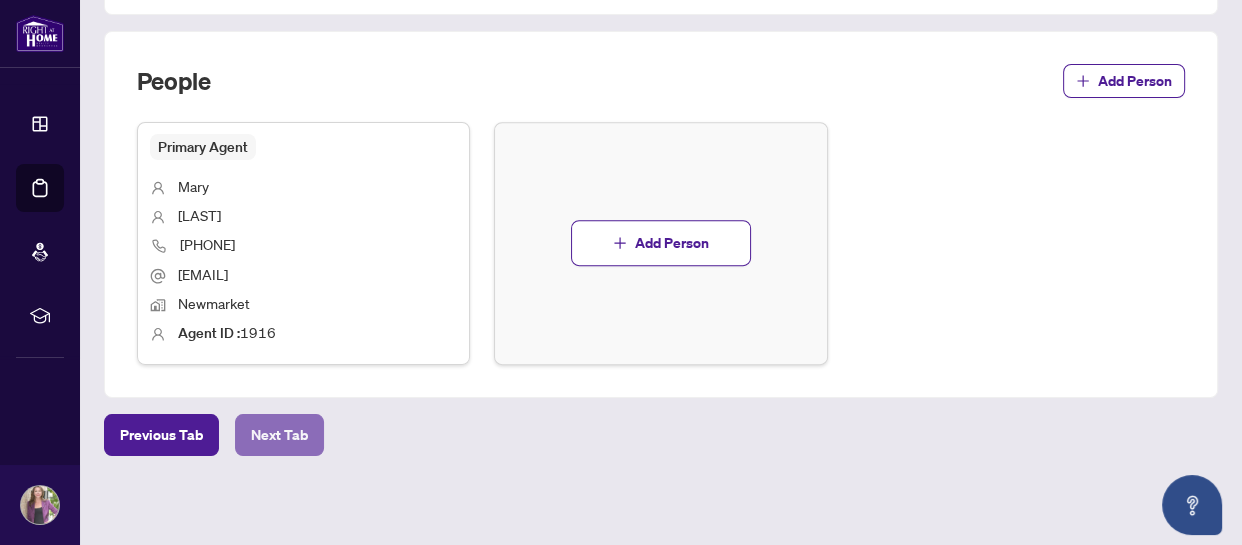 click on "Next Tab" at bounding box center [279, 435] 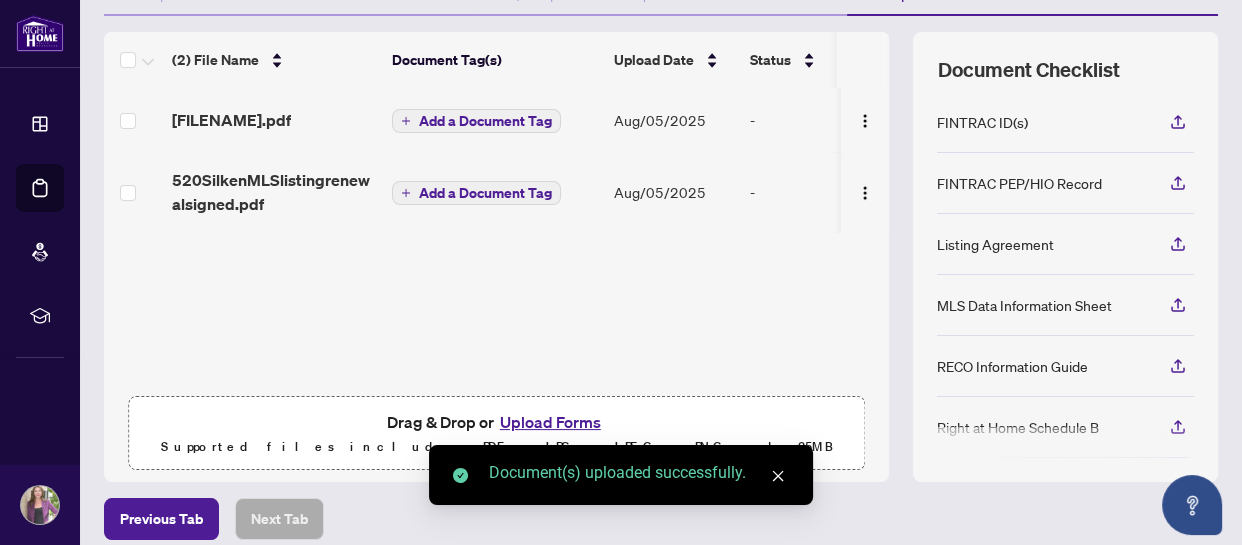 scroll, scrollTop: 329, scrollLeft: 0, axis: vertical 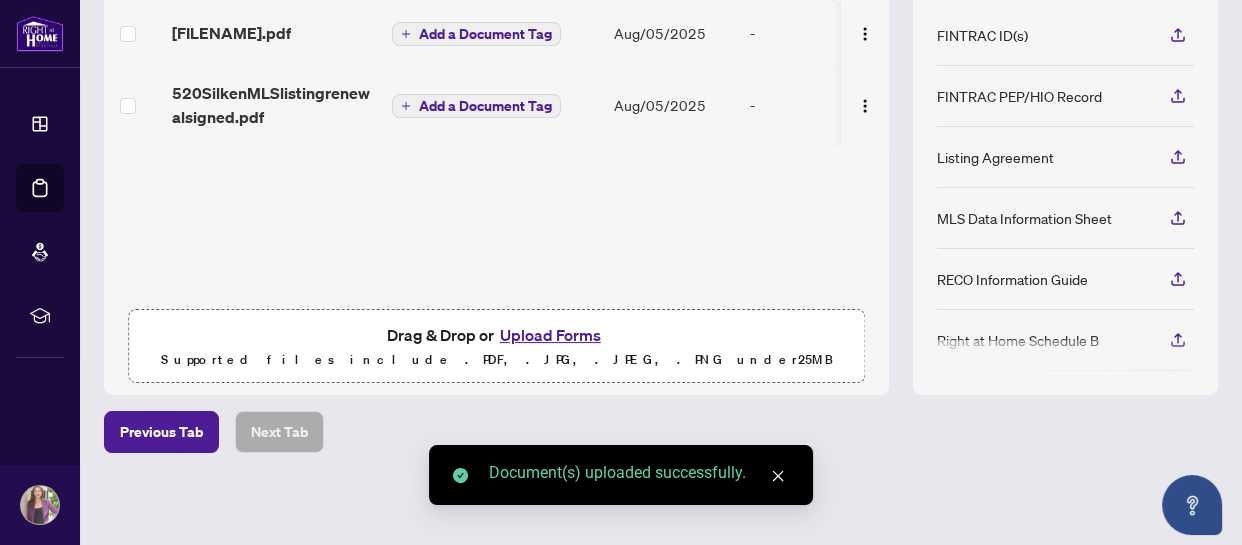 click on "Upload Forms" at bounding box center (550, 335) 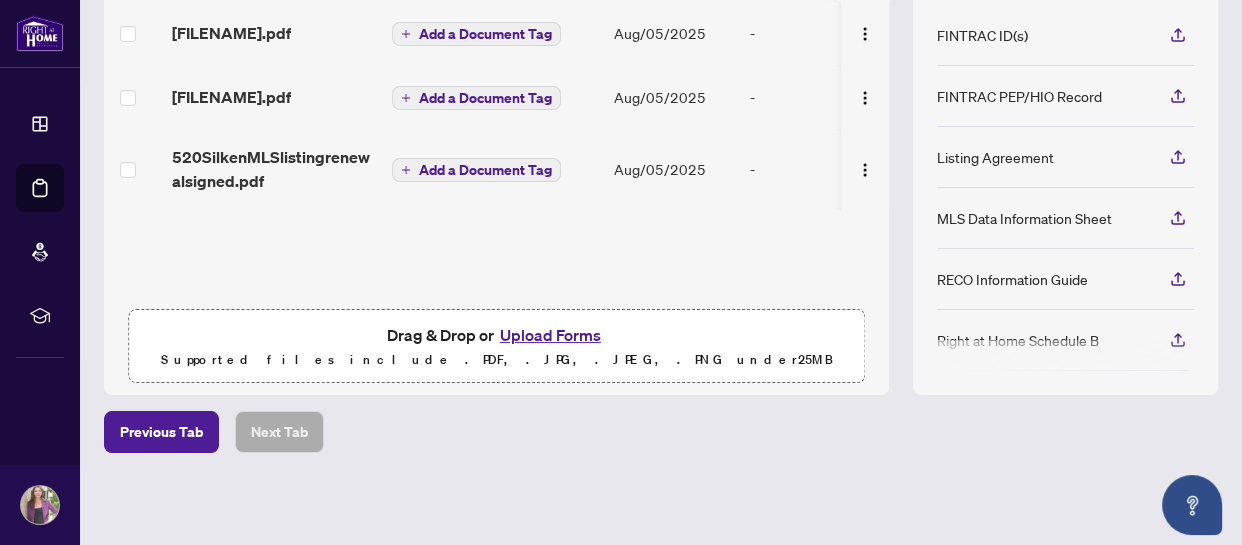 click on "Upload Forms" at bounding box center [550, 335] 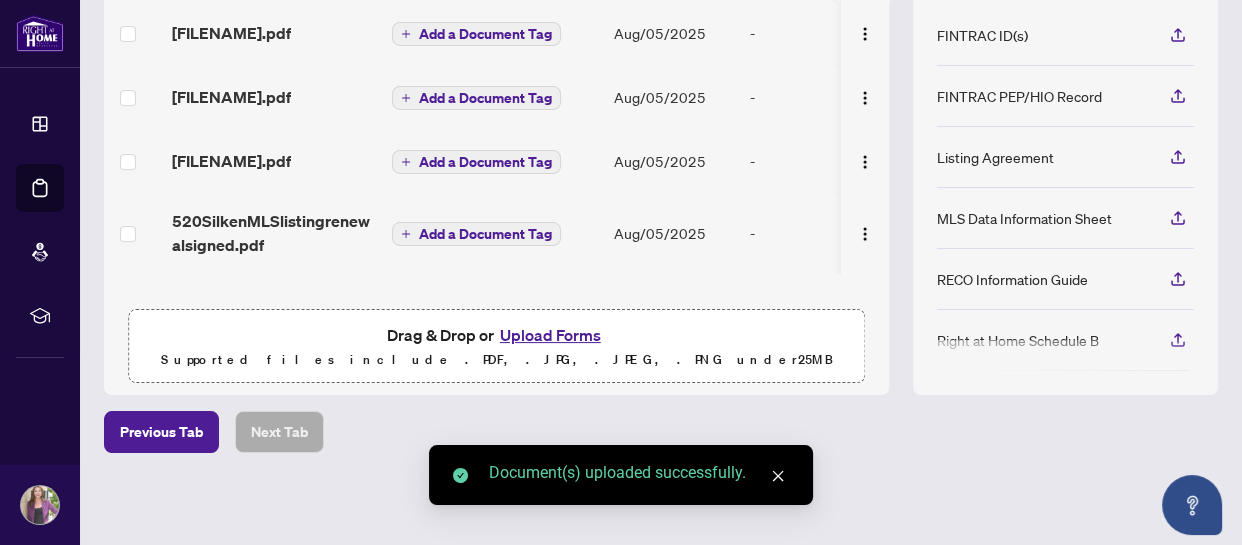 scroll, scrollTop: 0, scrollLeft: 0, axis: both 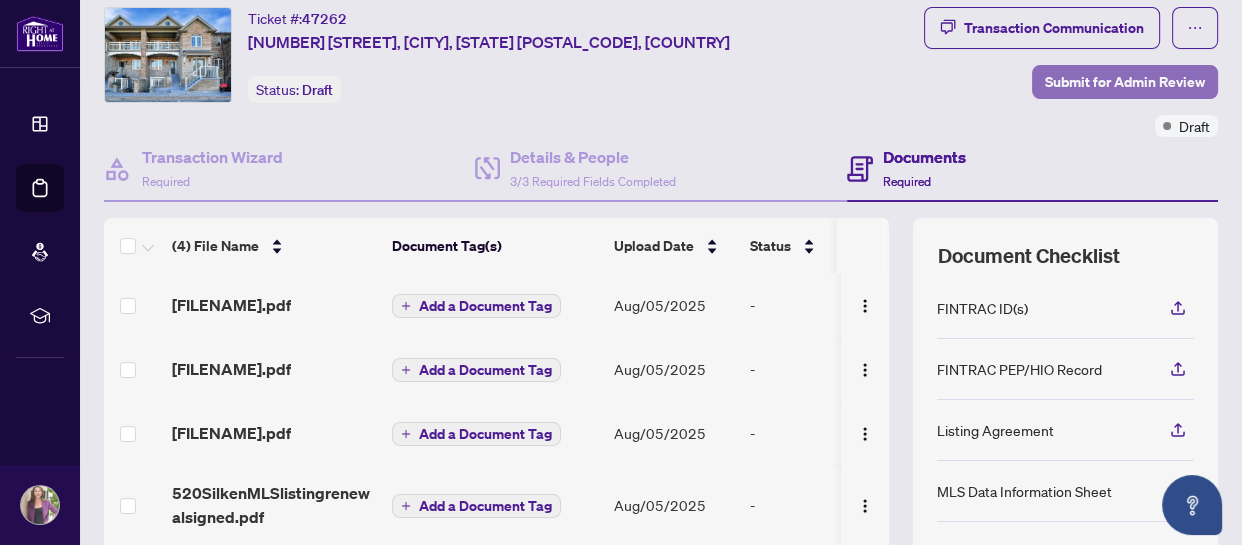 click on "Submit for Admin Review" at bounding box center [1125, 82] 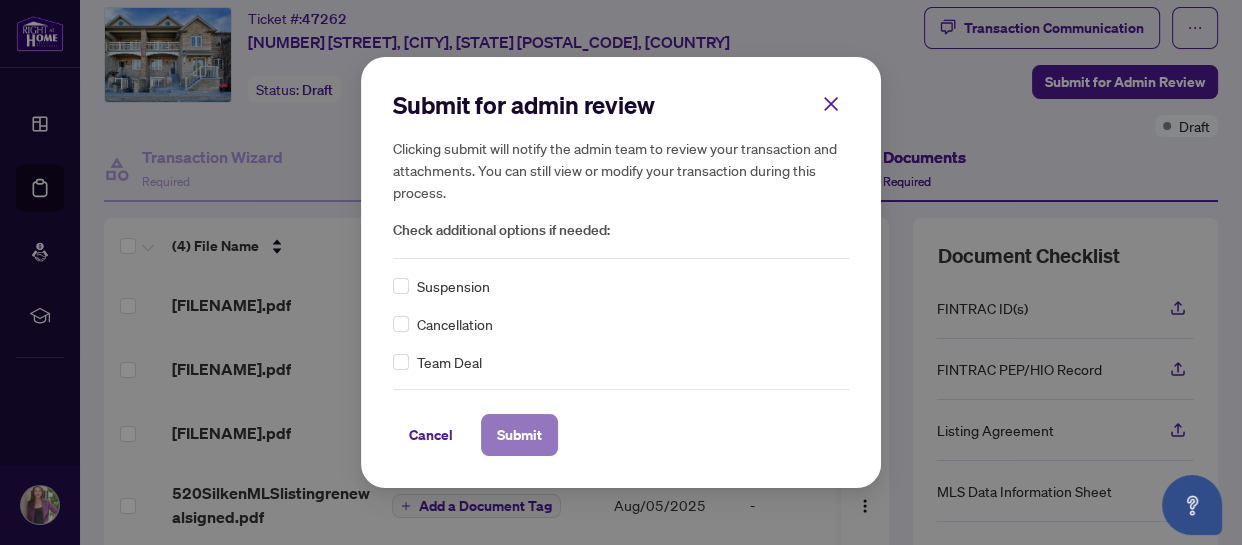 click on "Submit" at bounding box center (519, 435) 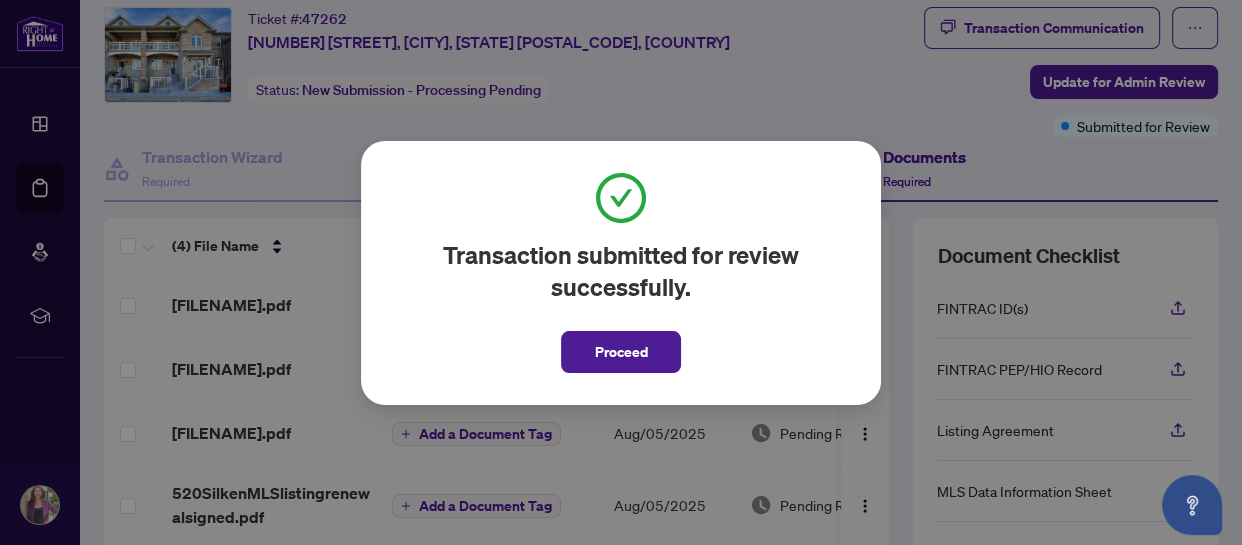 click on "Proceed" at bounding box center [621, 352] 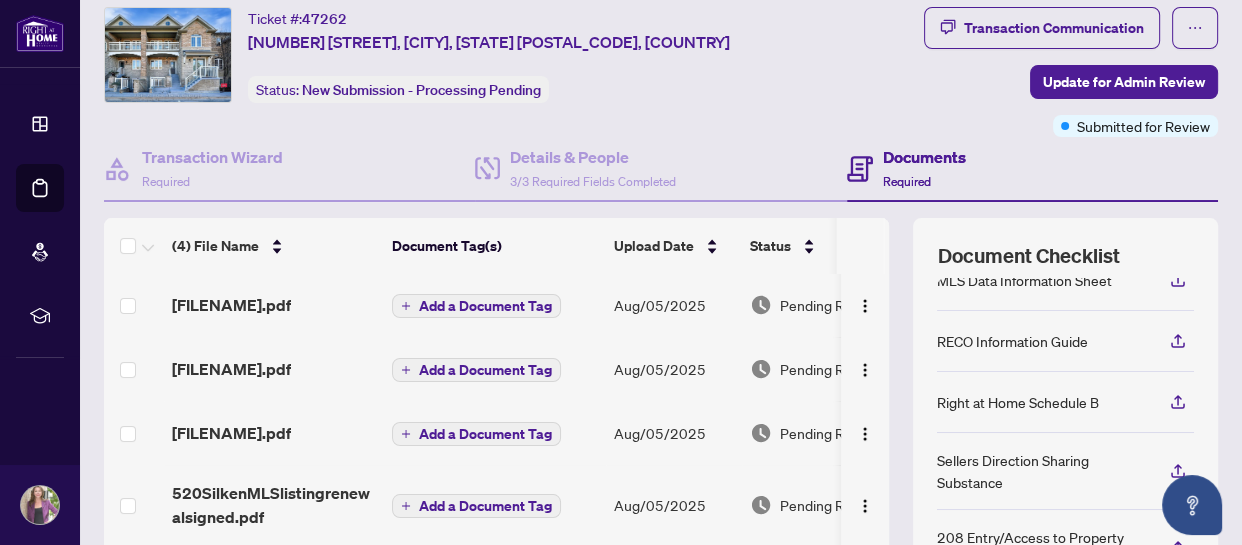 scroll, scrollTop: 235, scrollLeft: 0, axis: vertical 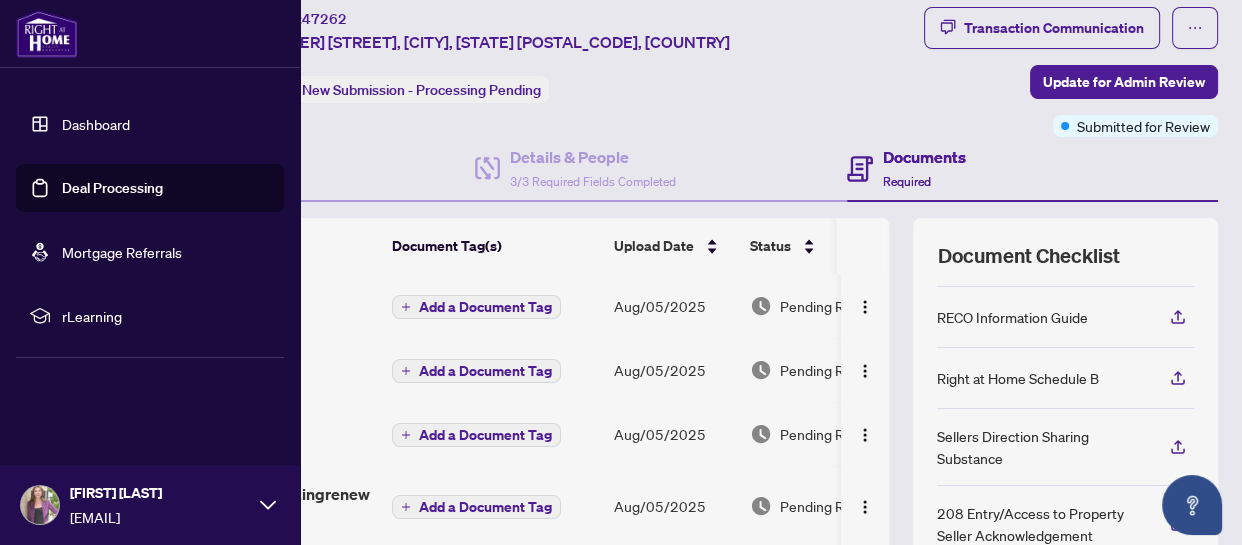 click on "Deal Processing" at bounding box center (112, 188) 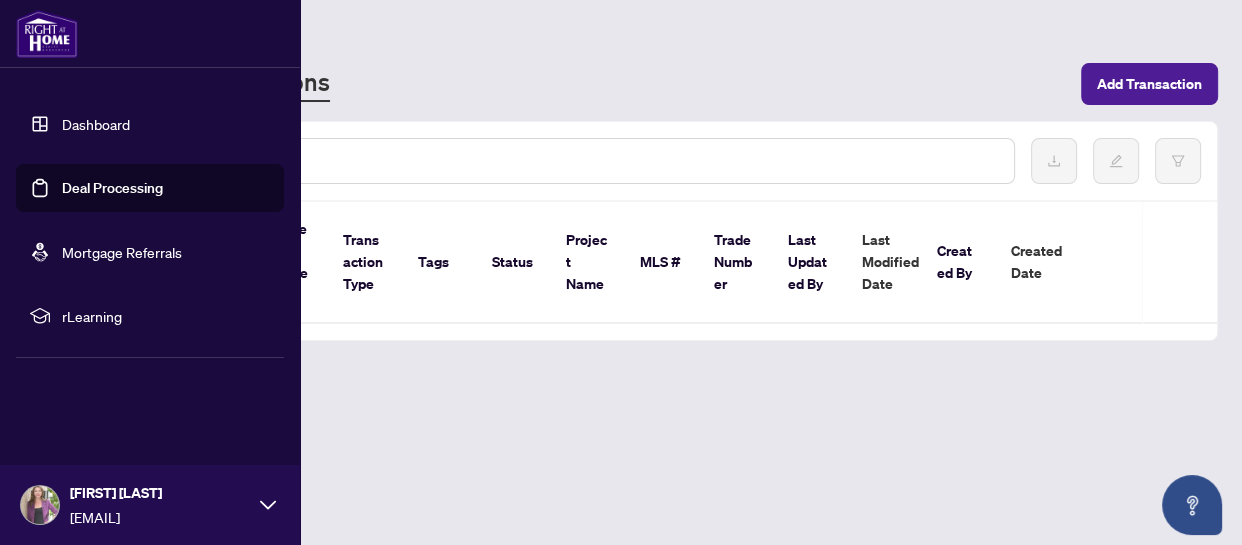 scroll, scrollTop: 0, scrollLeft: 0, axis: both 